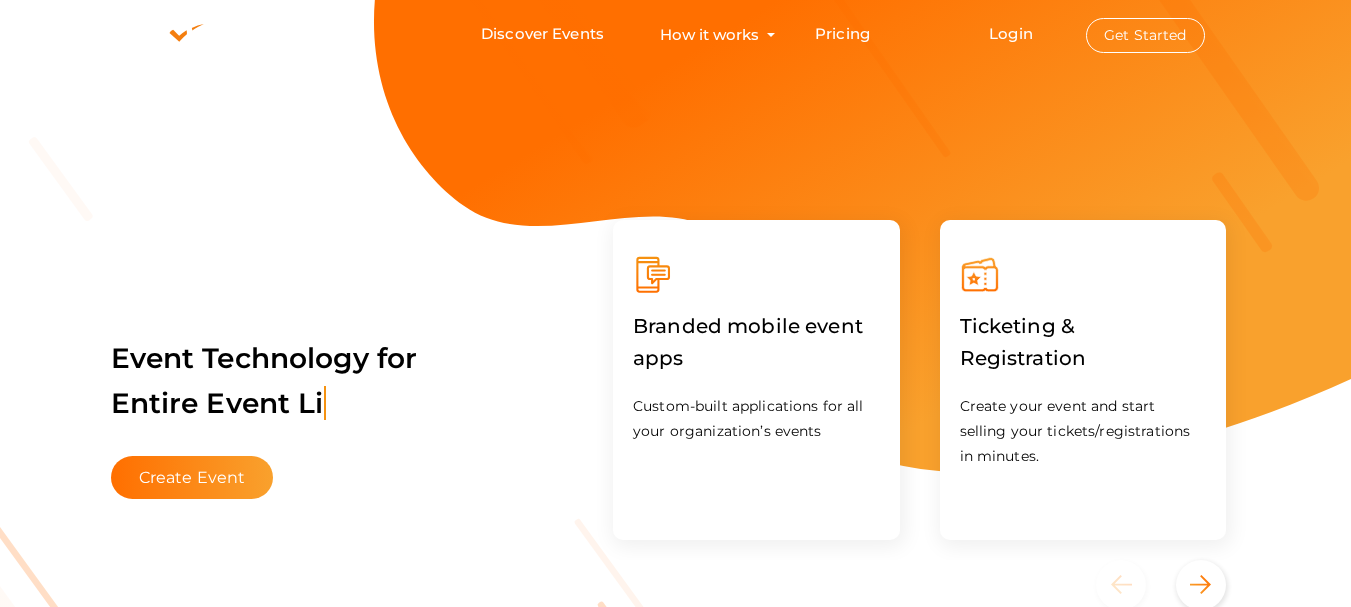 scroll, scrollTop: 0, scrollLeft: 0, axis: both 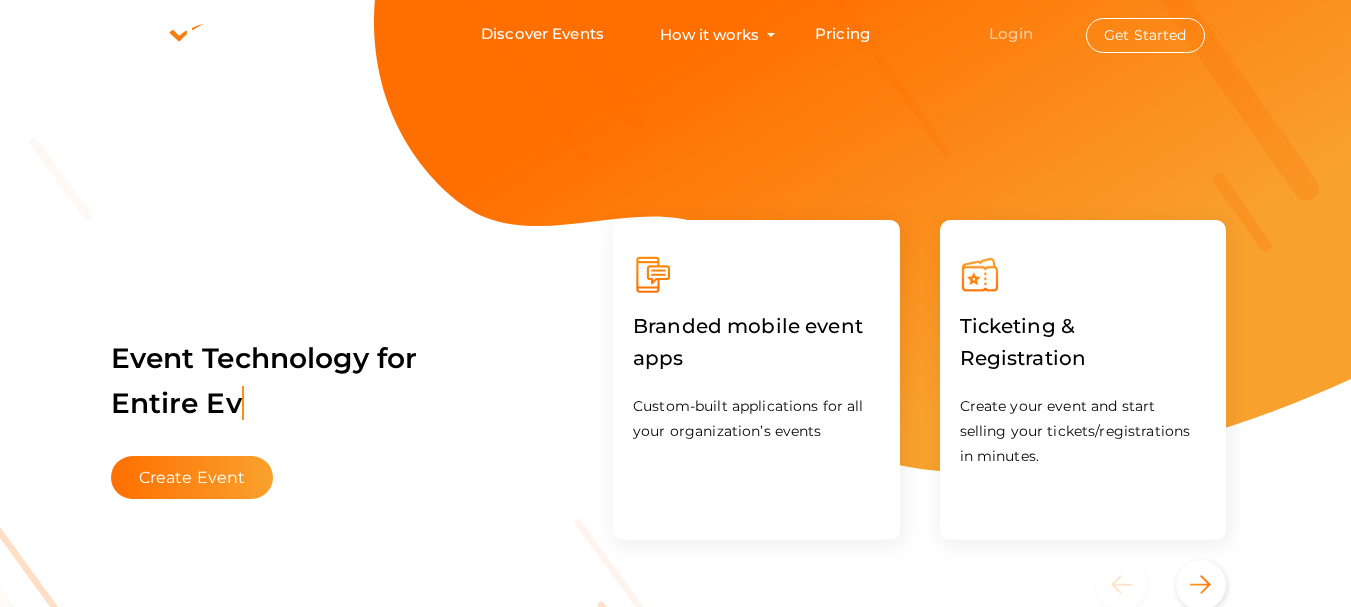 click on "Login" at bounding box center (1011, 33) 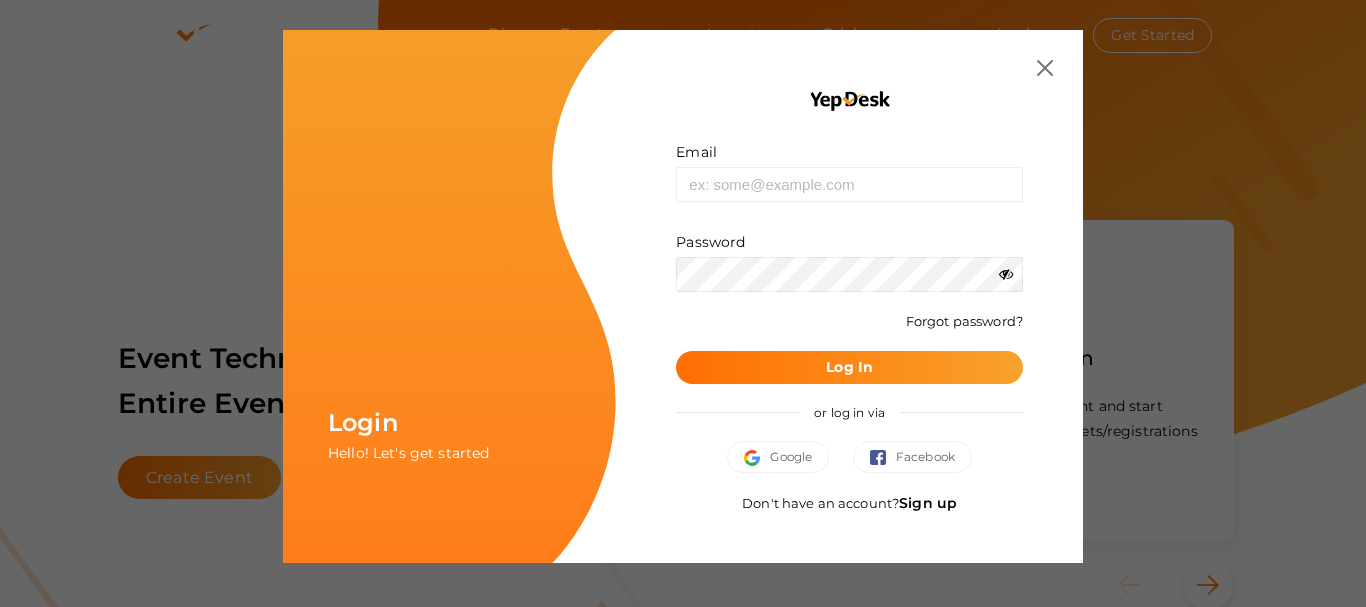 click on "Sign up" at bounding box center [928, 503] 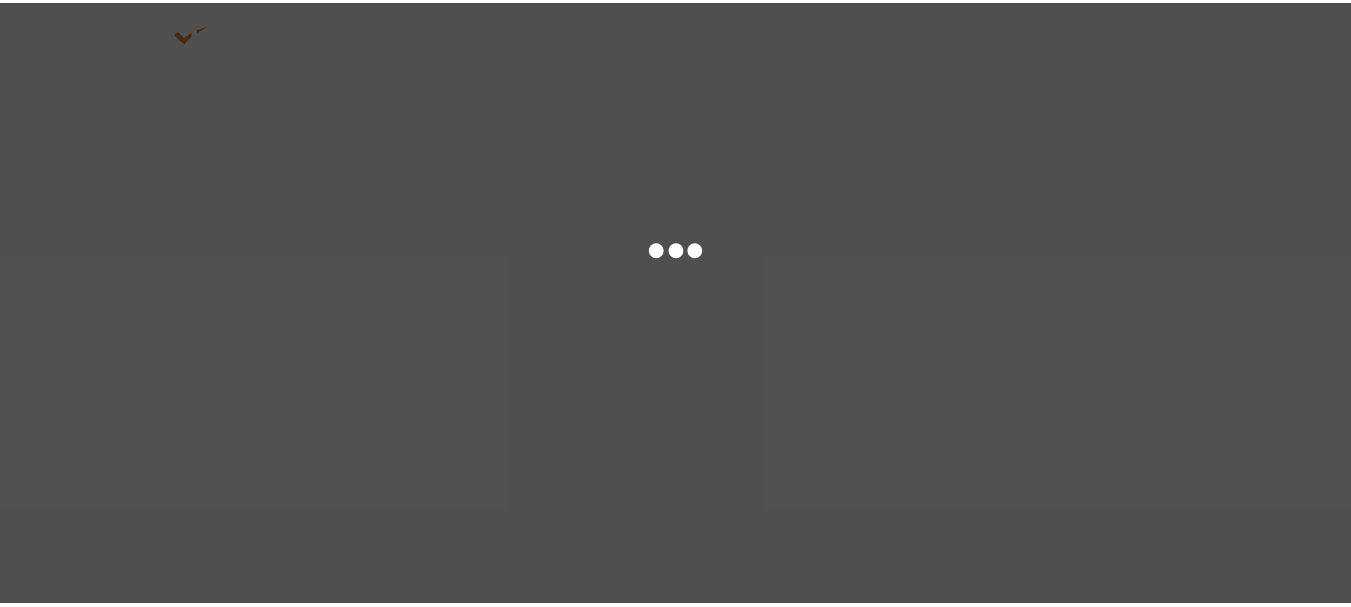 scroll, scrollTop: 0, scrollLeft: 0, axis: both 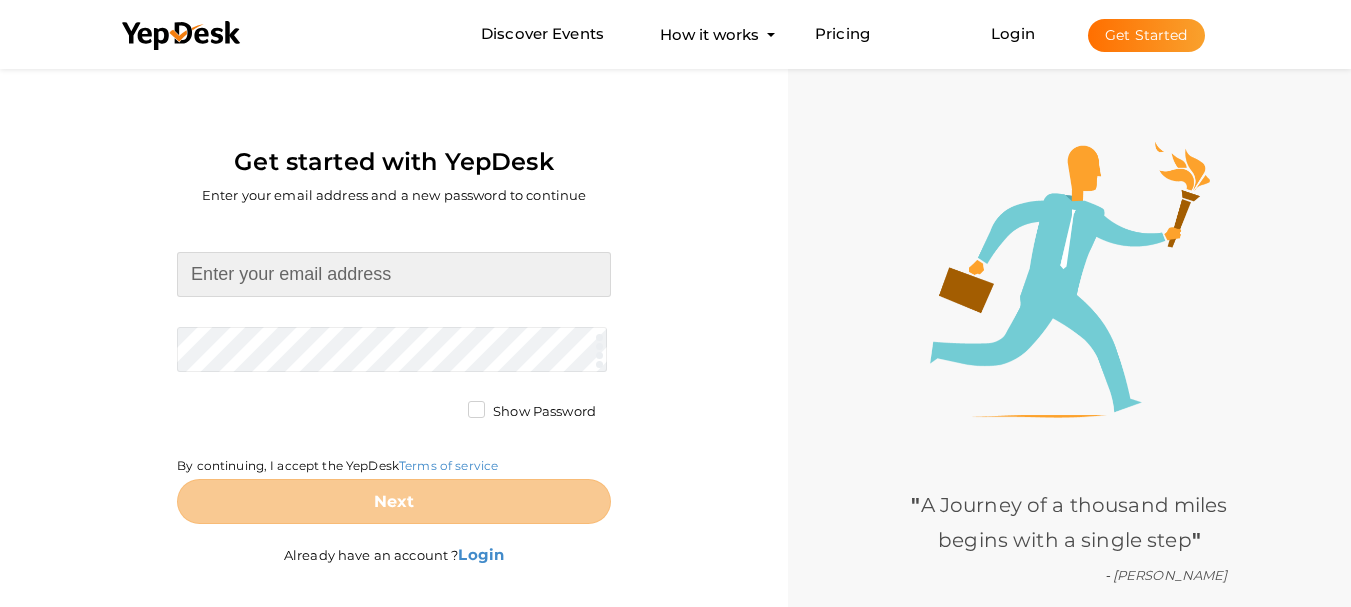click at bounding box center [394, 274] 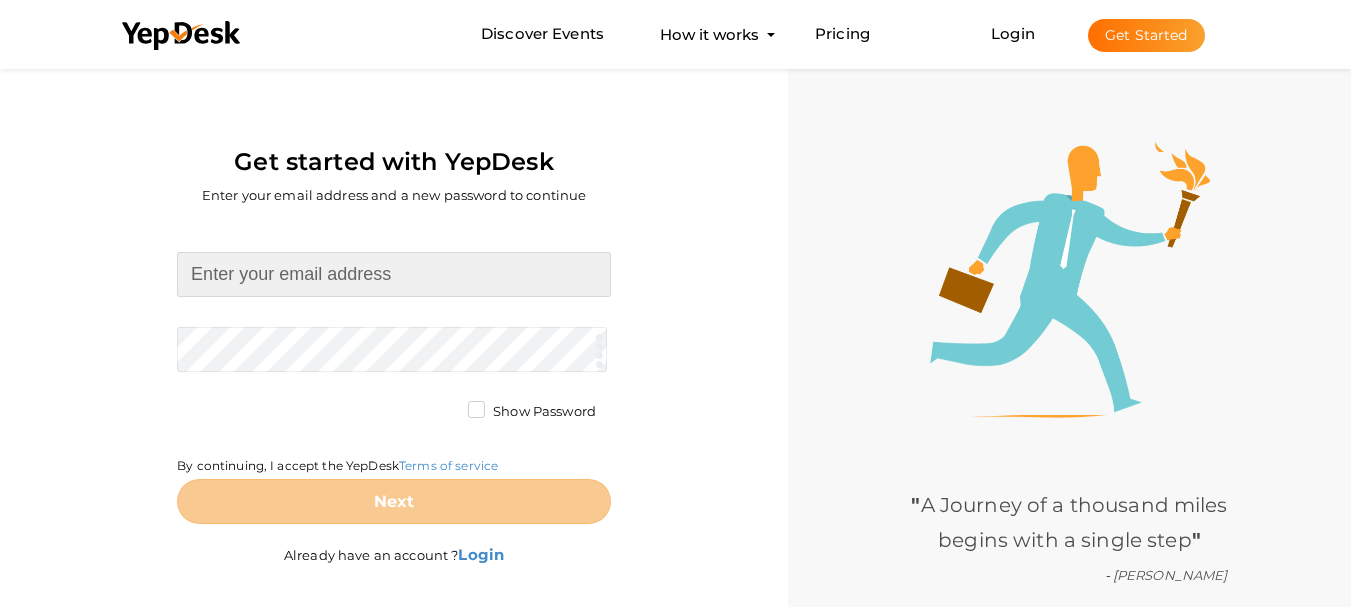 type on "seaofinkt@gmail.com" 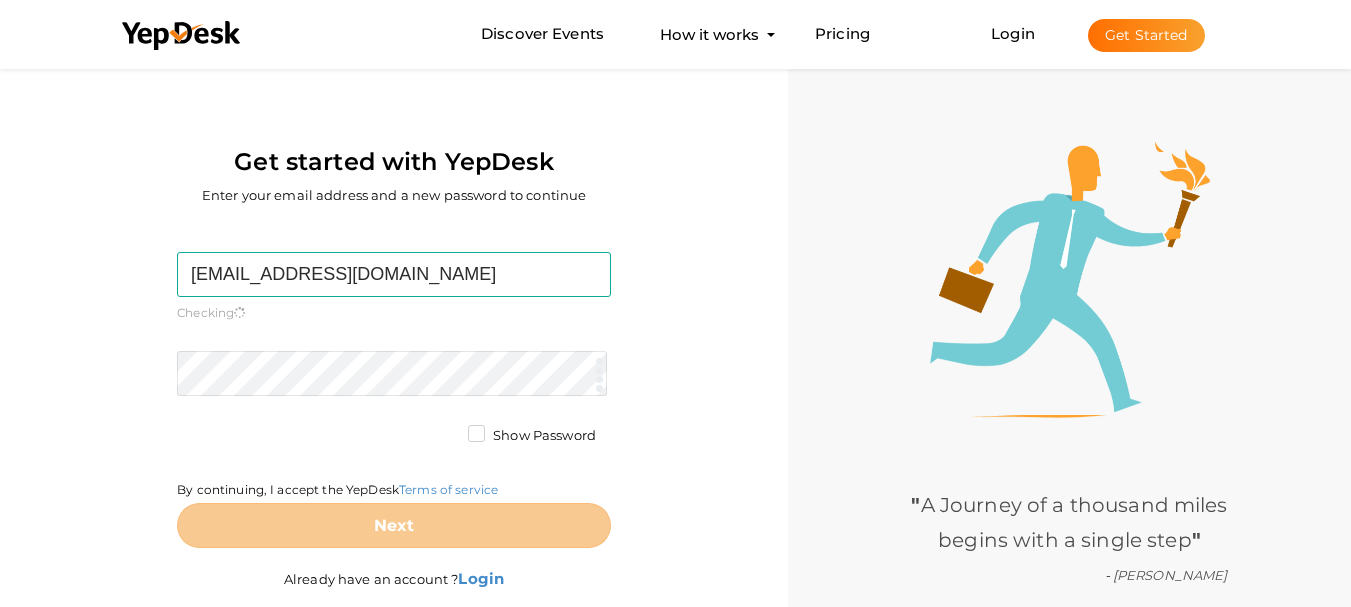 click on "seaofinkt@gmail.com   Required.
Invalid
email.   Checking
You already have a YepDesk
account. Please  Sign in  your account to create
an organization / group.
Required.
Passwords must be between 4 and 20 characters.
Show Password
By continuing, I accept the YepDesk  Terms of
service
Next" at bounding box center [394, 400] 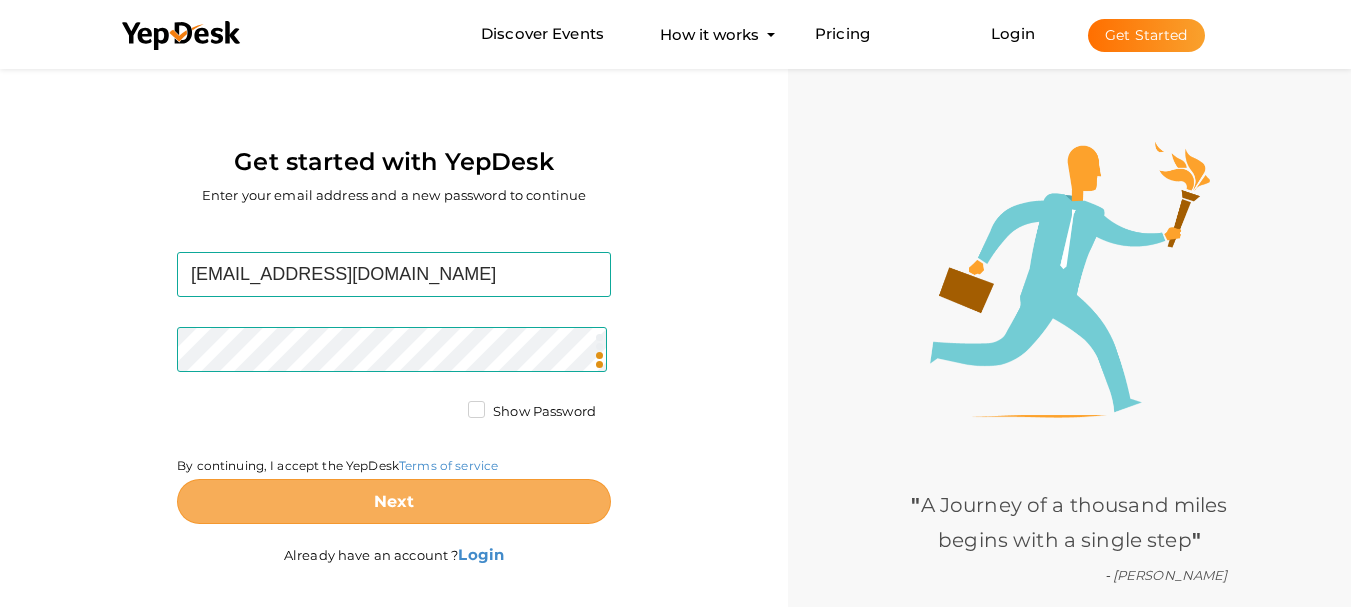 click on "Next" at bounding box center [394, 501] 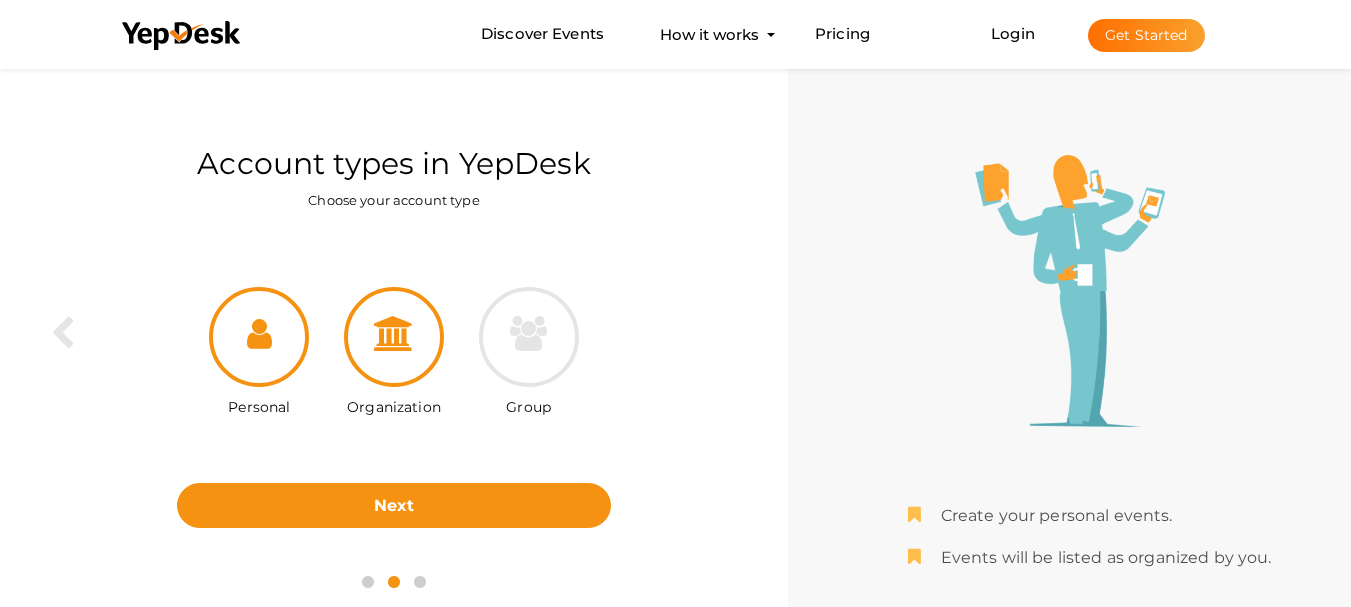 click at bounding box center [394, 337] 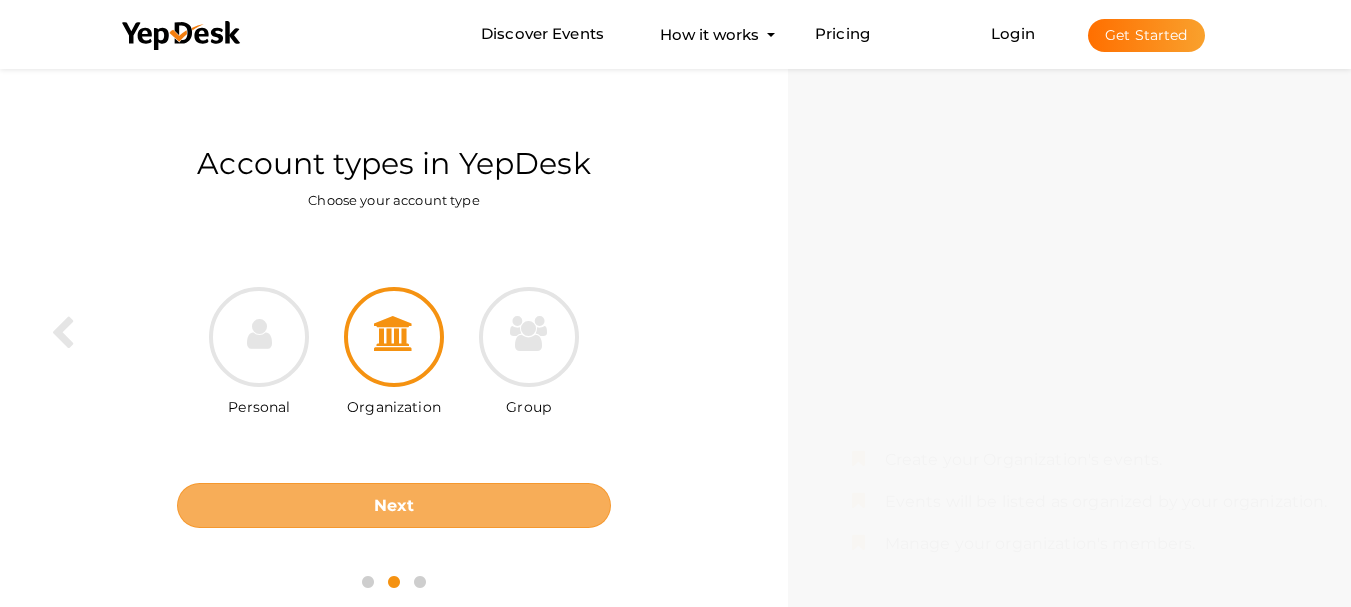 click on "Next" at bounding box center [394, 505] 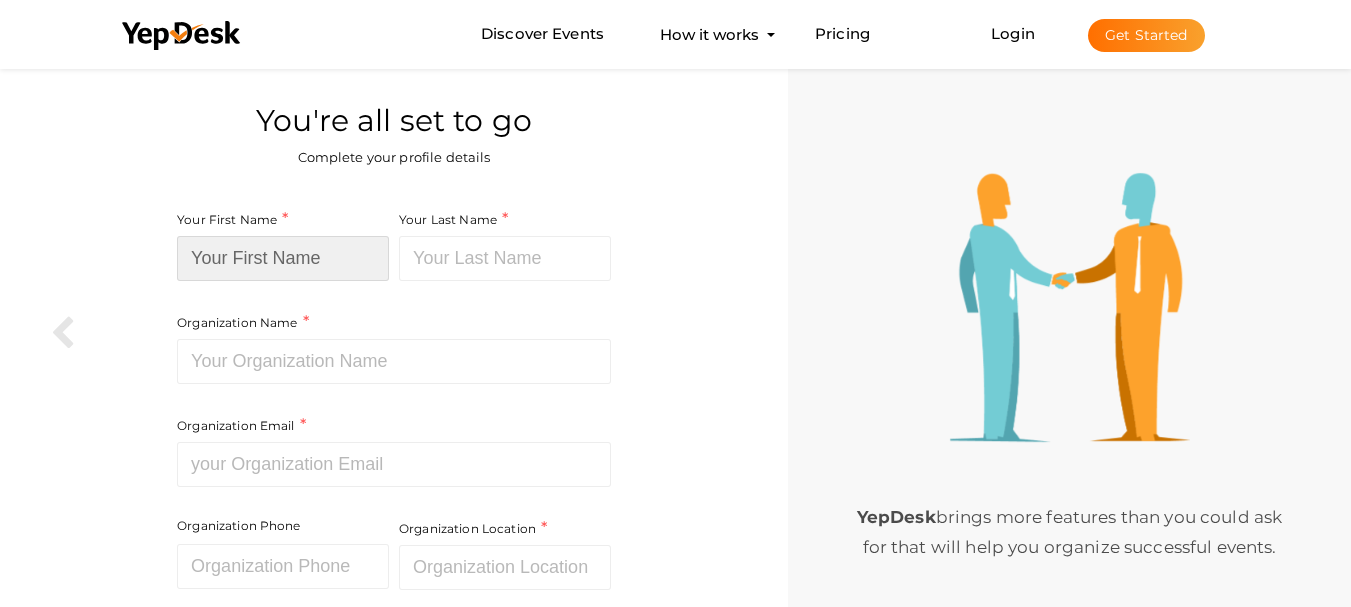 click at bounding box center (283, 258) 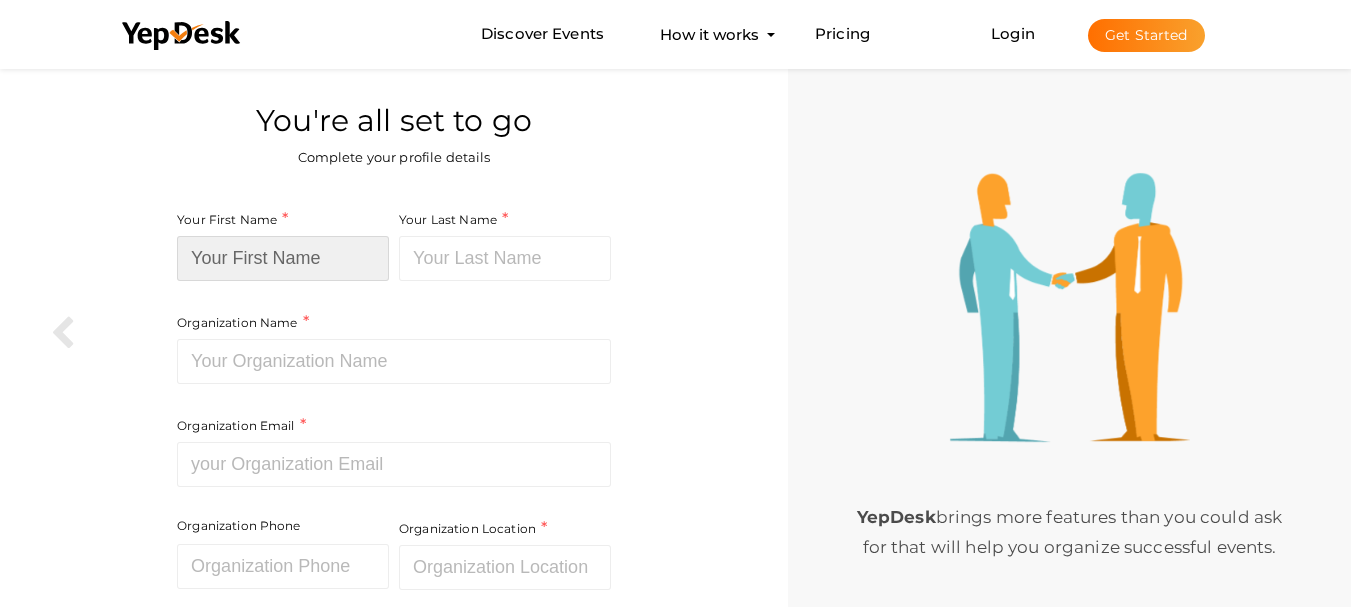type on "seaofink" 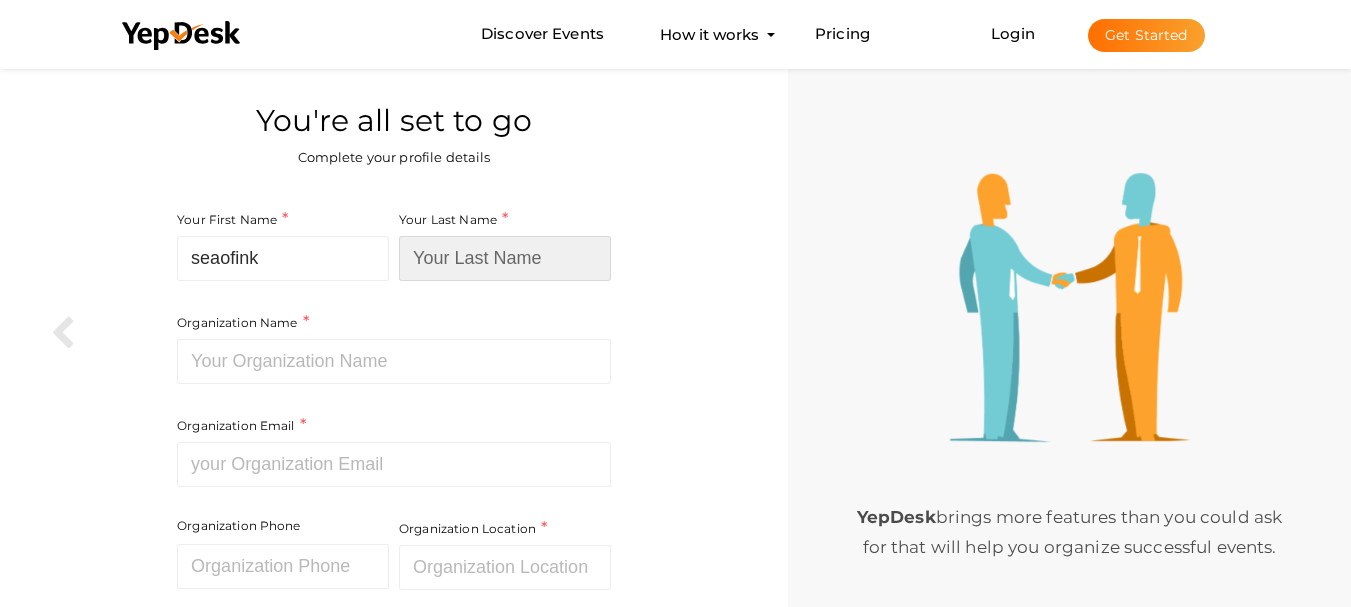 type on "tattoos" 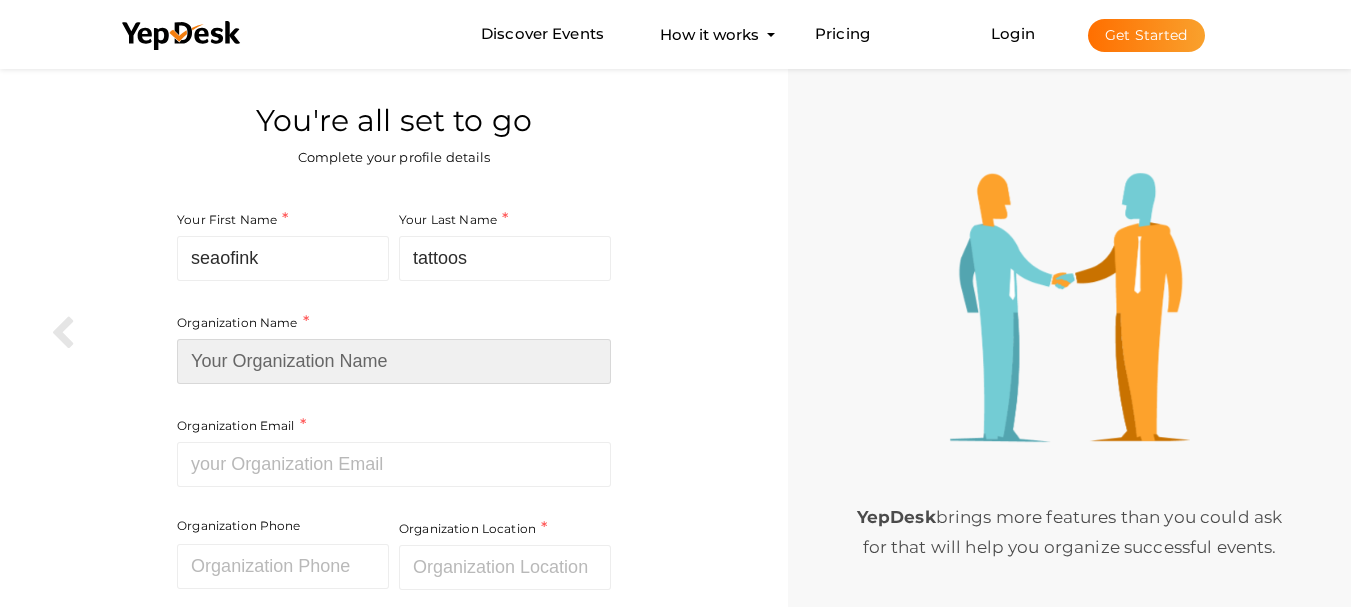 type on "seaofink" 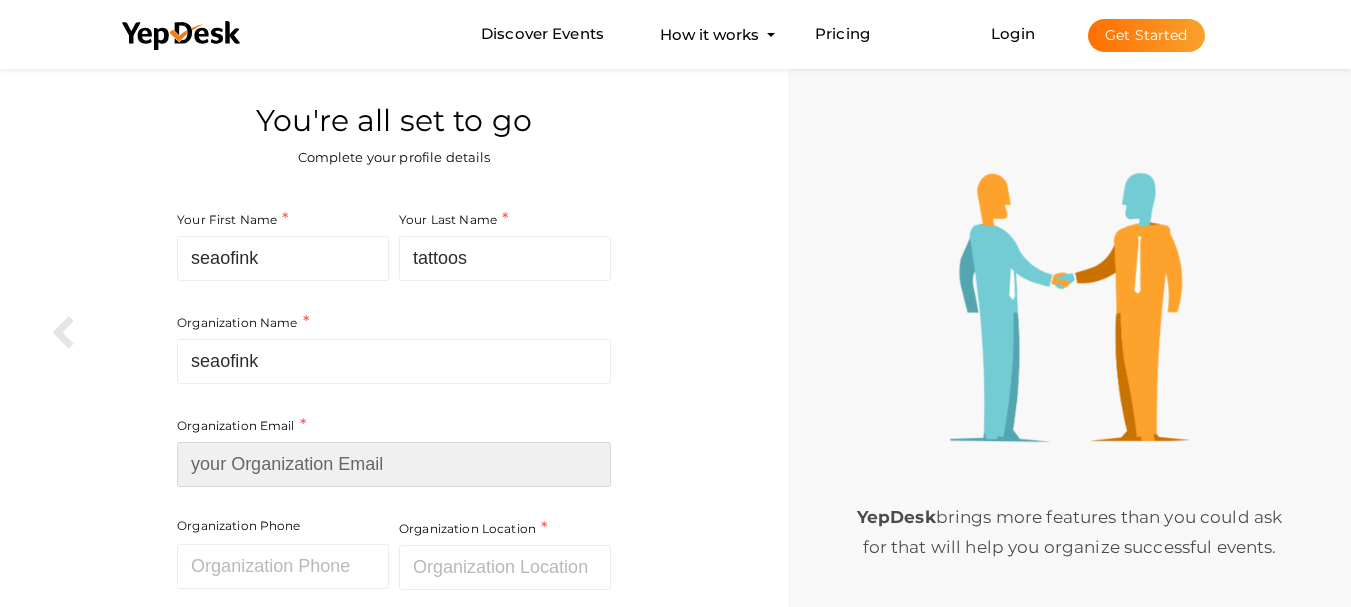 type on "[EMAIL_ADDRESS][DOMAIN_NAME]" 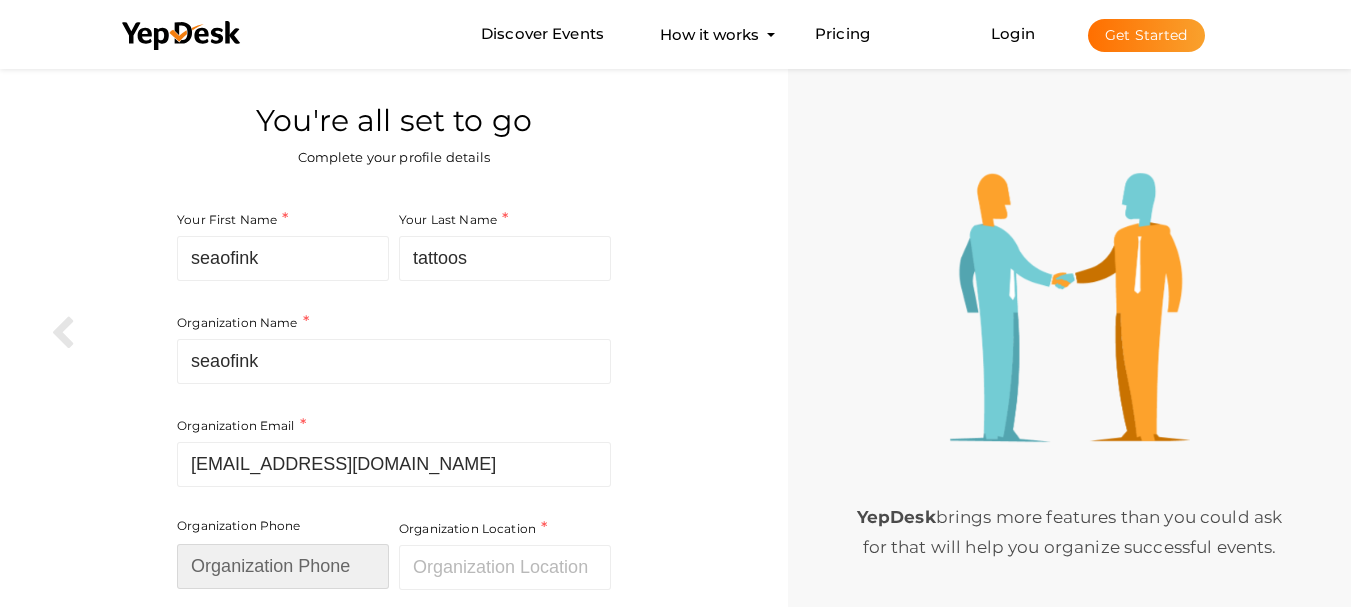 type on "09582791779" 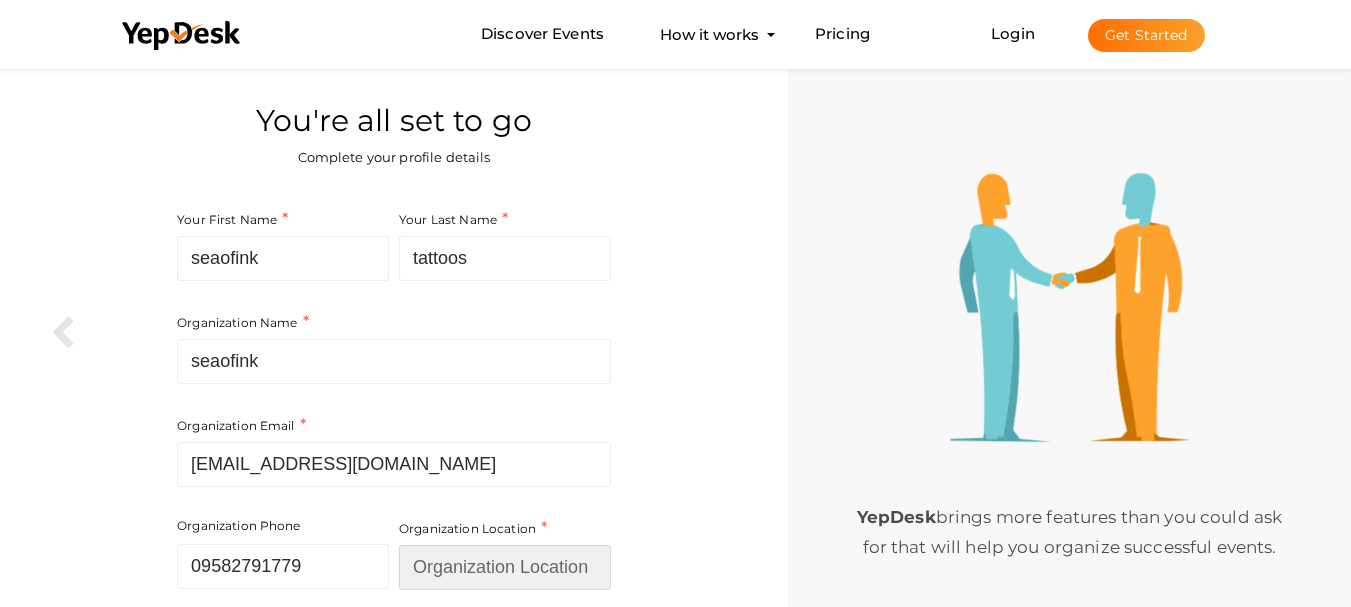 type on "[GEOGRAPHIC_DATA]" 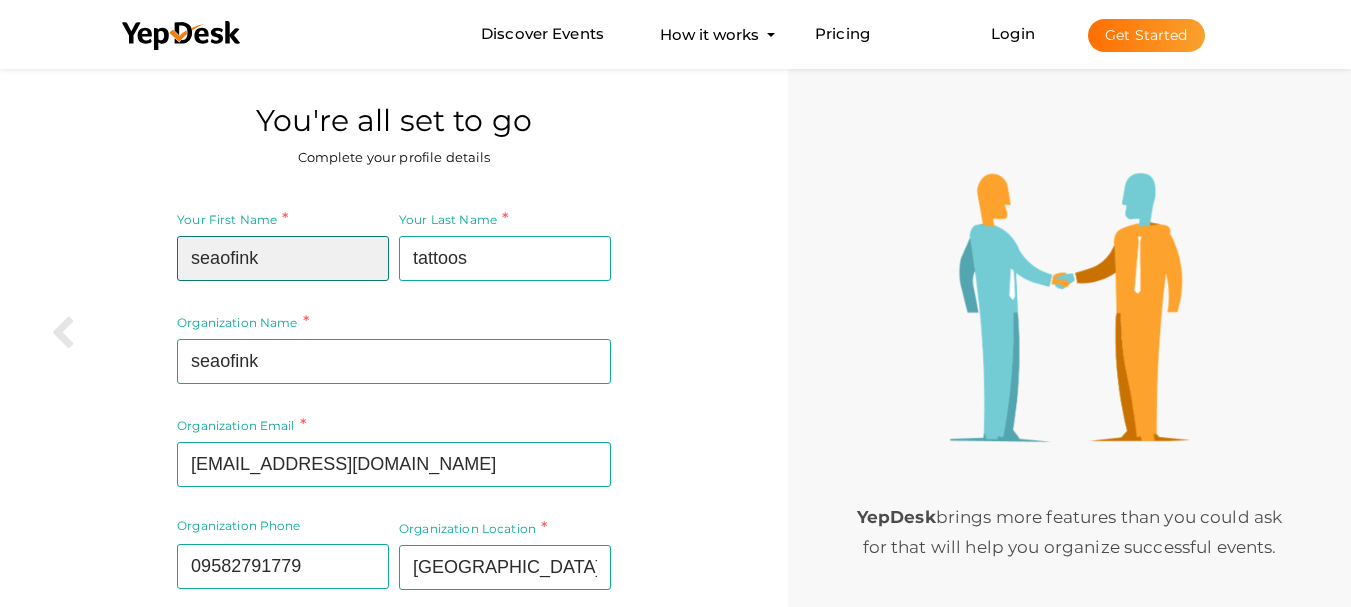 scroll, scrollTop: 140, scrollLeft: 0, axis: vertical 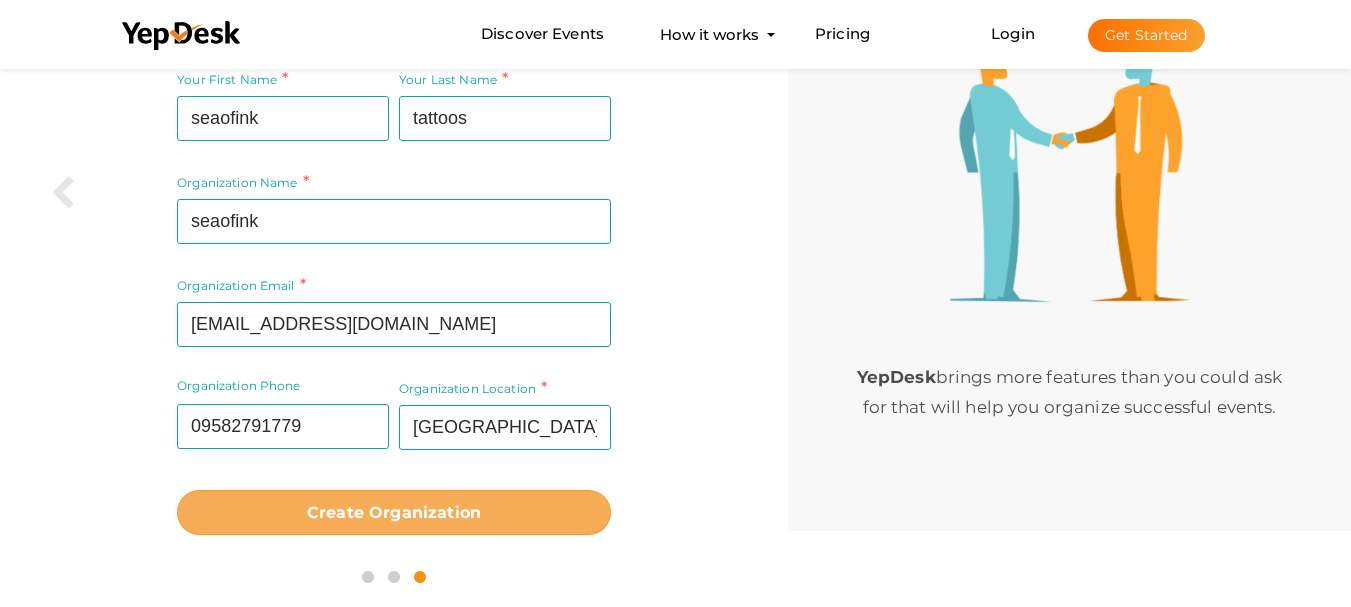 click on "Create
Organization" at bounding box center (394, 512) 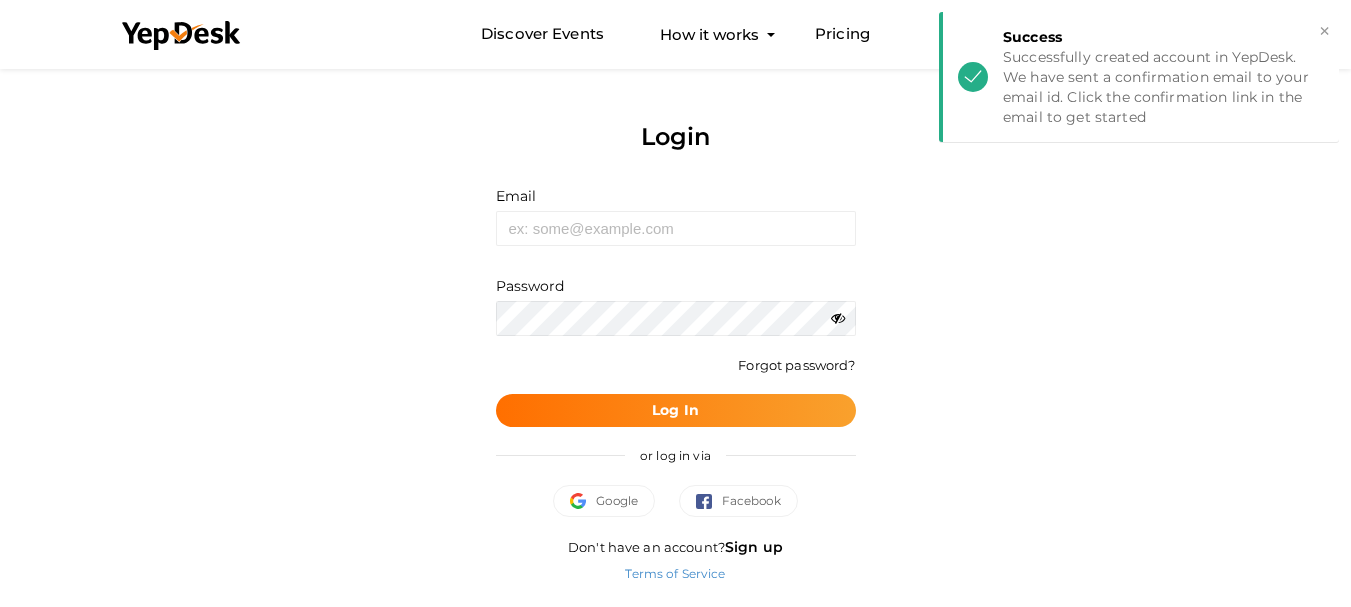 scroll, scrollTop: 0, scrollLeft: 0, axis: both 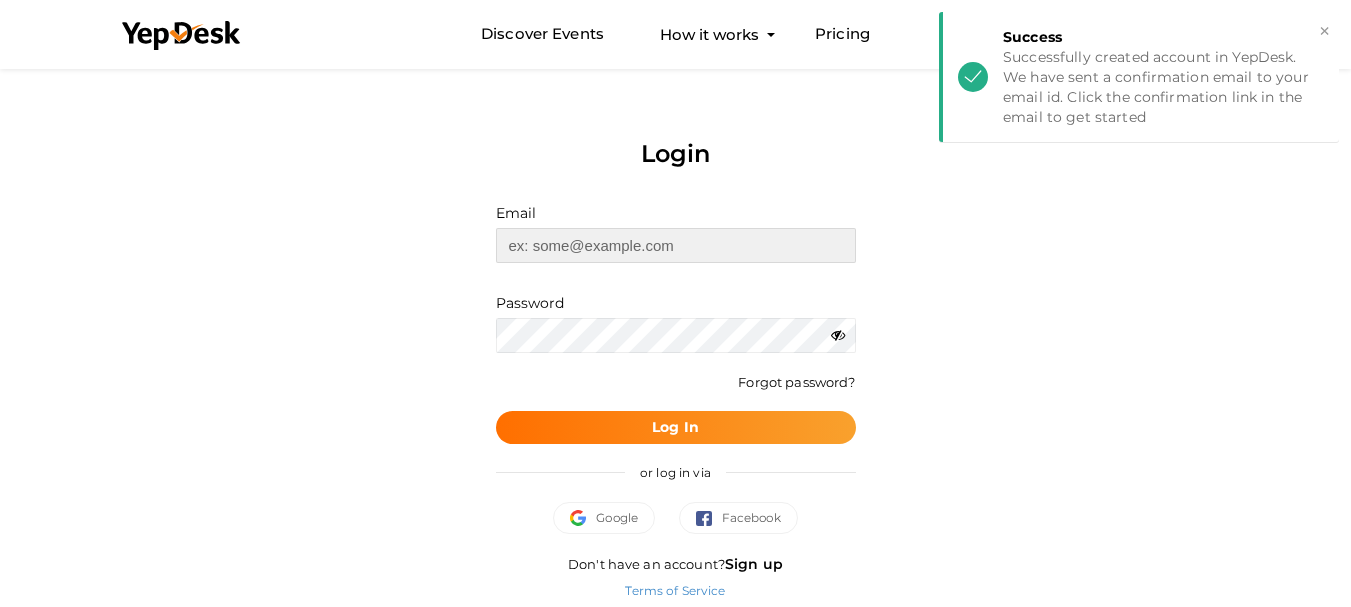 type on "[EMAIL_ADDRESS][DOMAIN_NAME]" 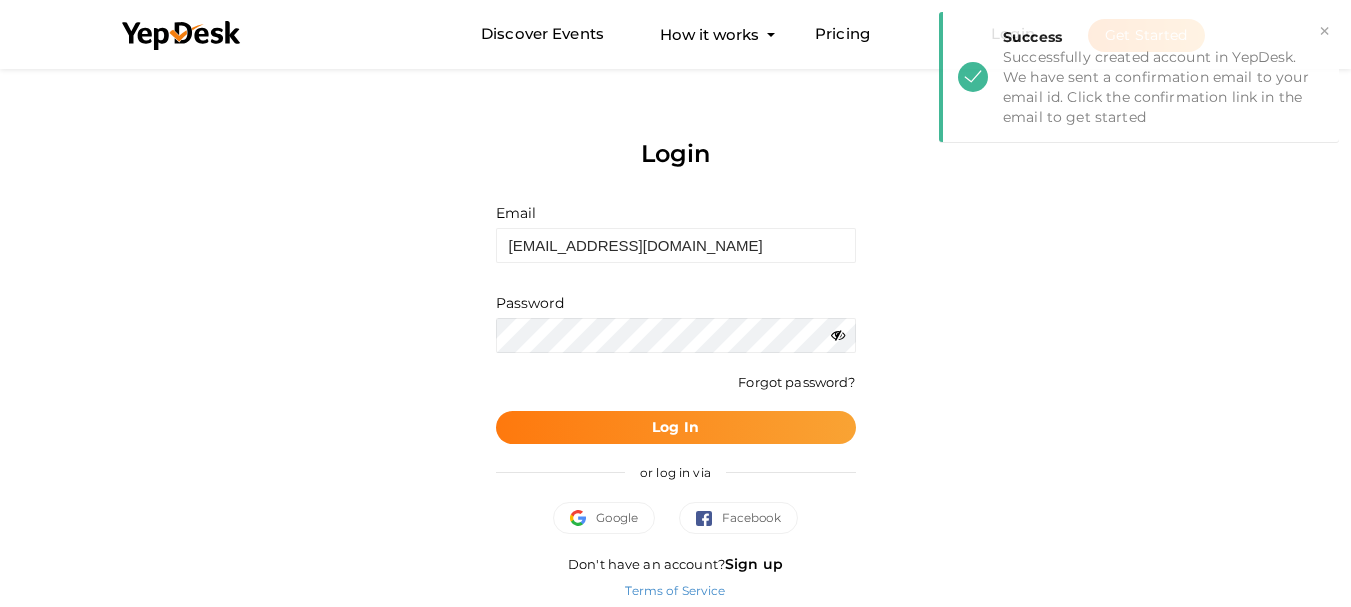 click on "Log In" at bounding box center (675, 427) 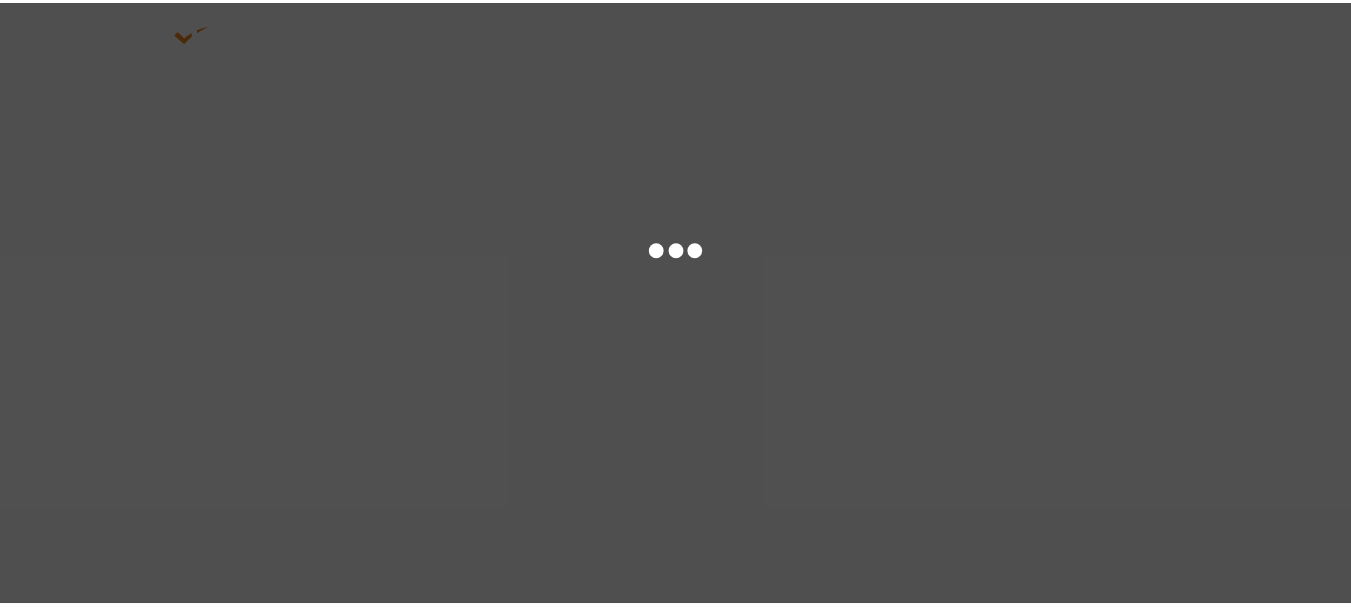 scroll, scrollTop: 0, scrollLeft: 0, axis: both 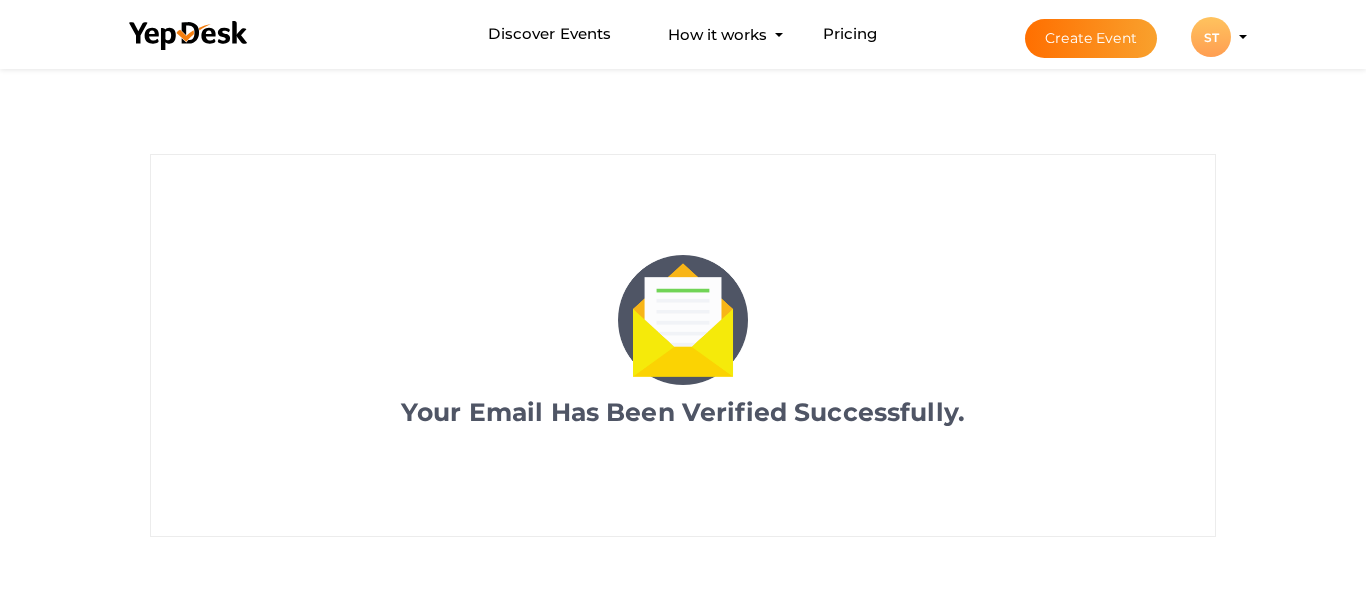 click on "ST" at bounding box center [1211, 37] 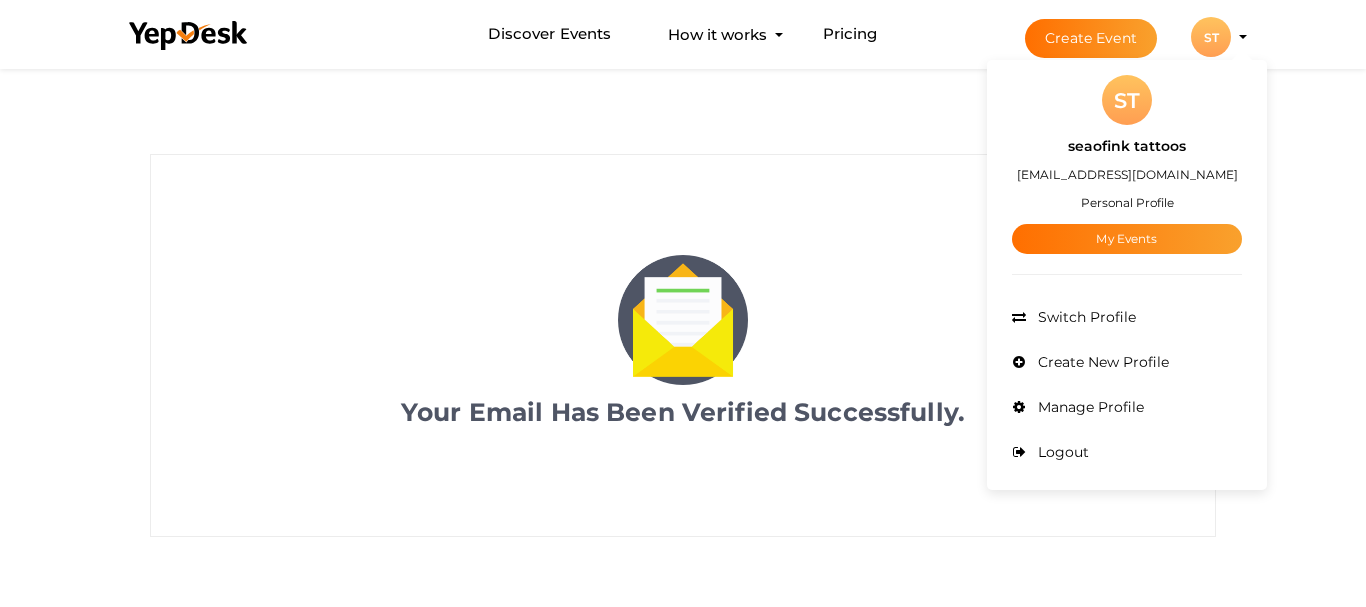 click on "Manage Profile" at bounding box center (1088, 407) 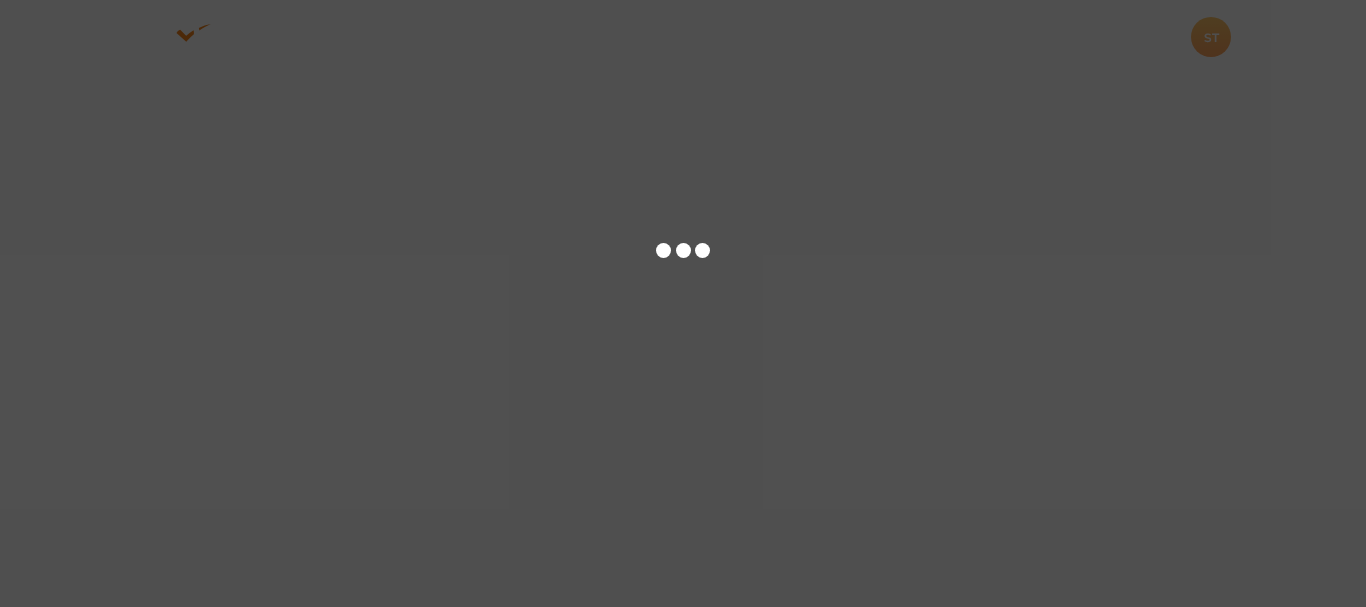scroll, scrollTop: 0, scrollLeft: 0, axis: both 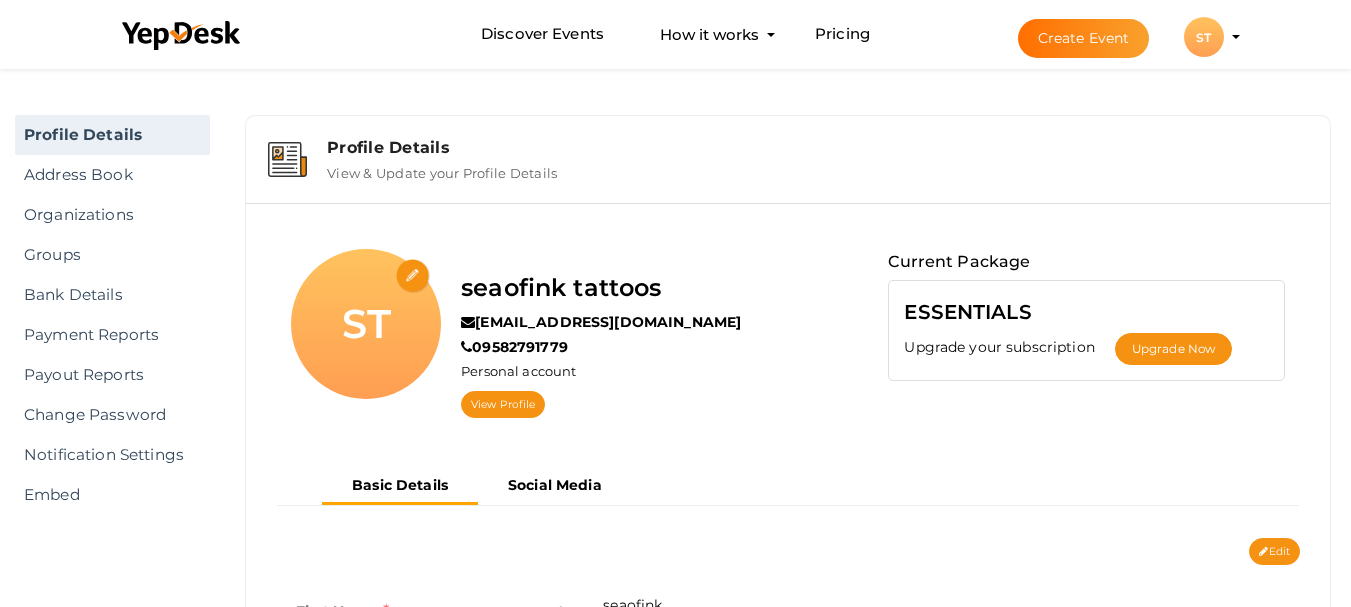 click at bounding box center [413, 276] 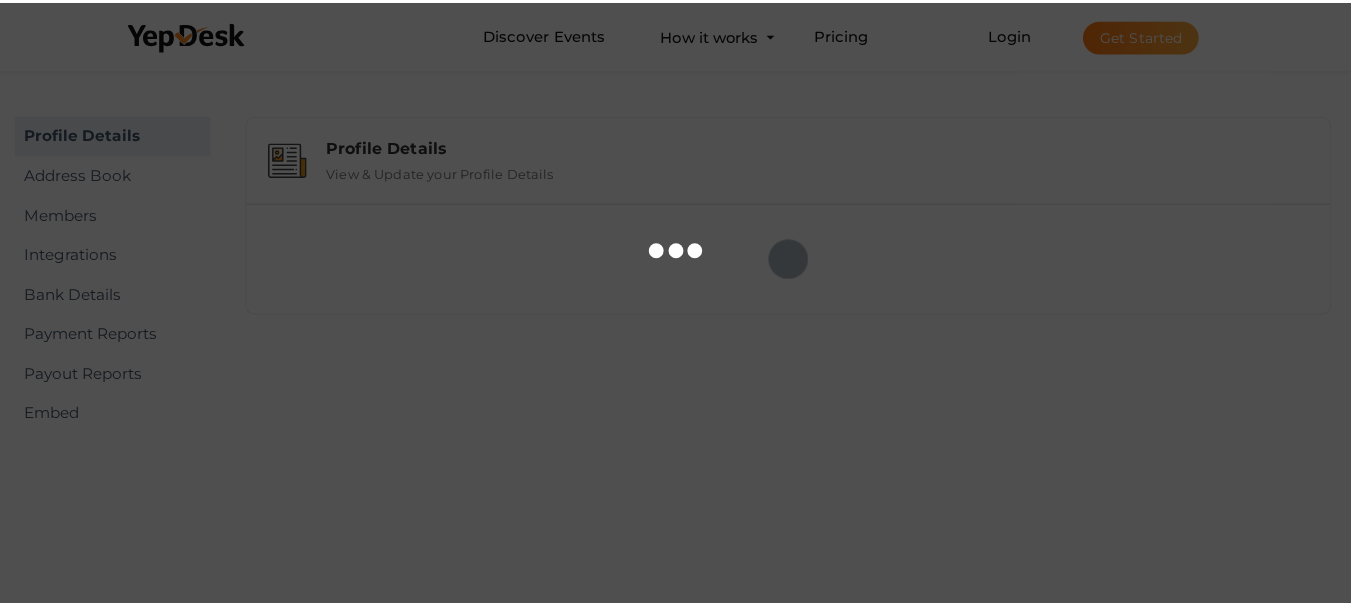 scroll, scrollTop: 0, scrollLeft: 0, axis: both 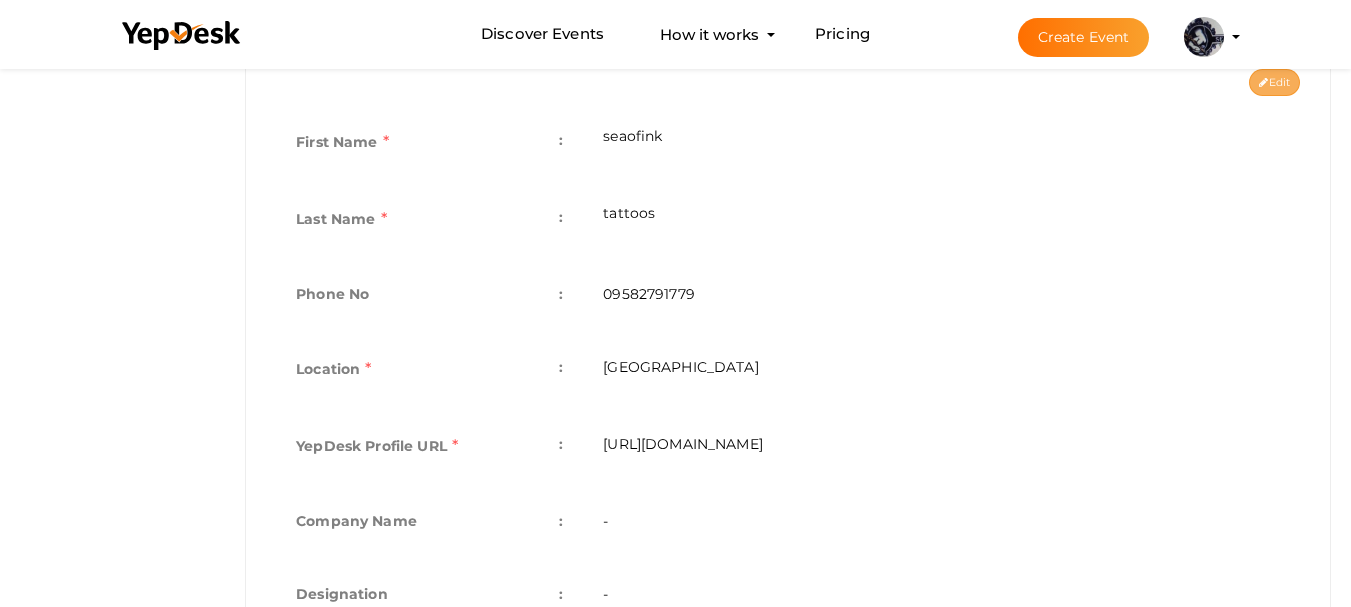 click on "Edit" at bounding box center (1274, 82) 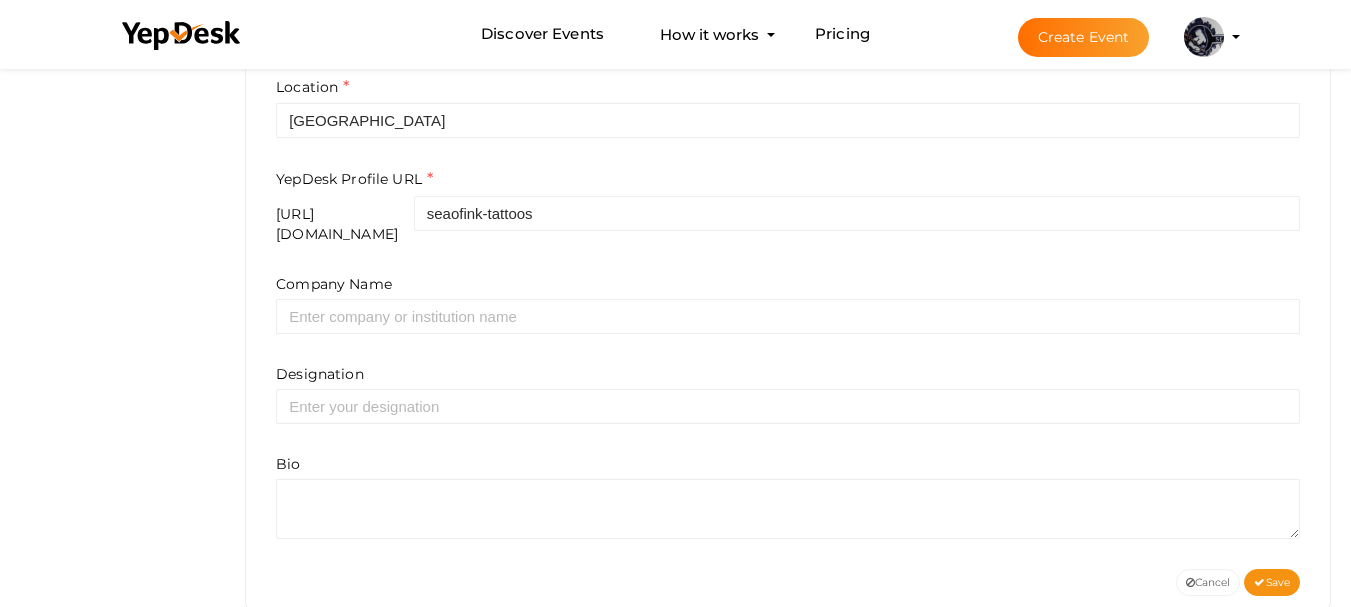 scroll, scrollTop: 772, scrollLeft: 0, axis: vertical 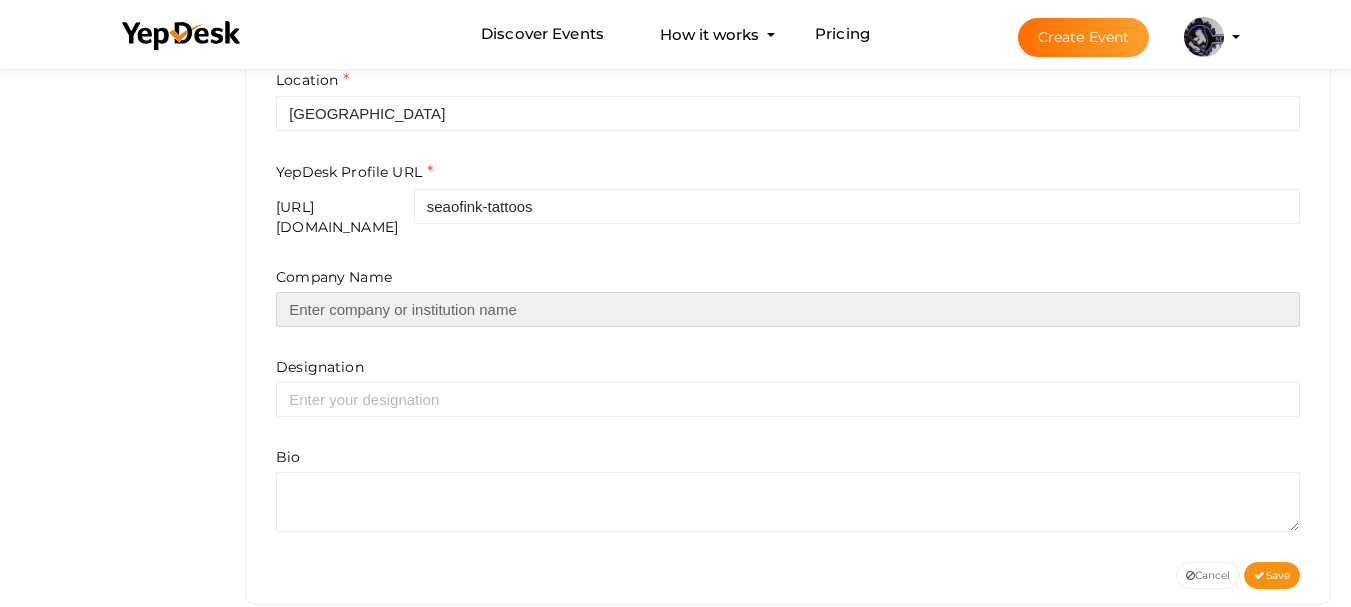 click at bounding box center [788, 309] 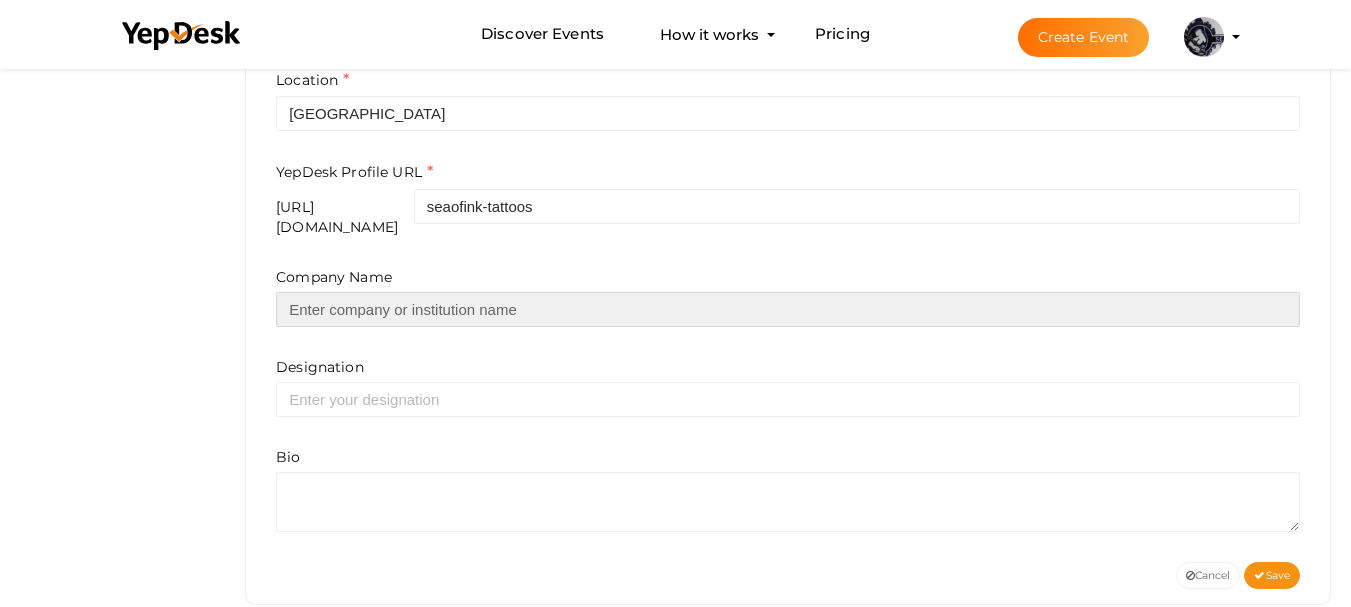 type on "seaofink" 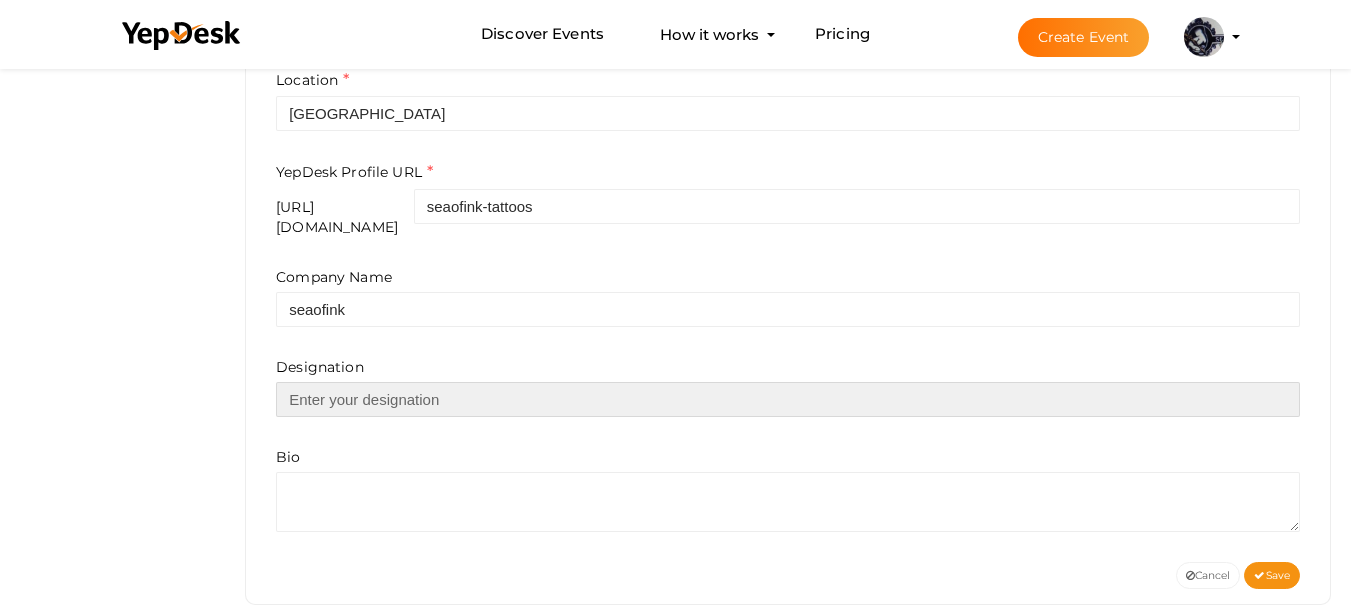 click at bounding box center (788, 399) 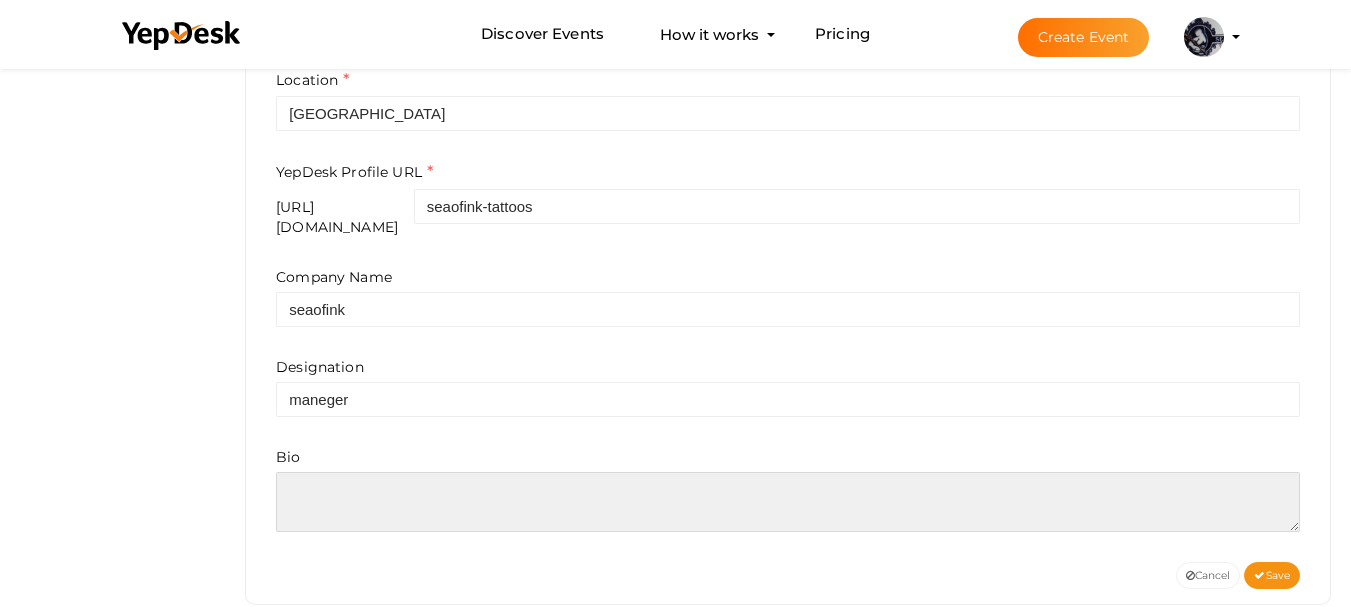 click at bounding box center (788, 502) 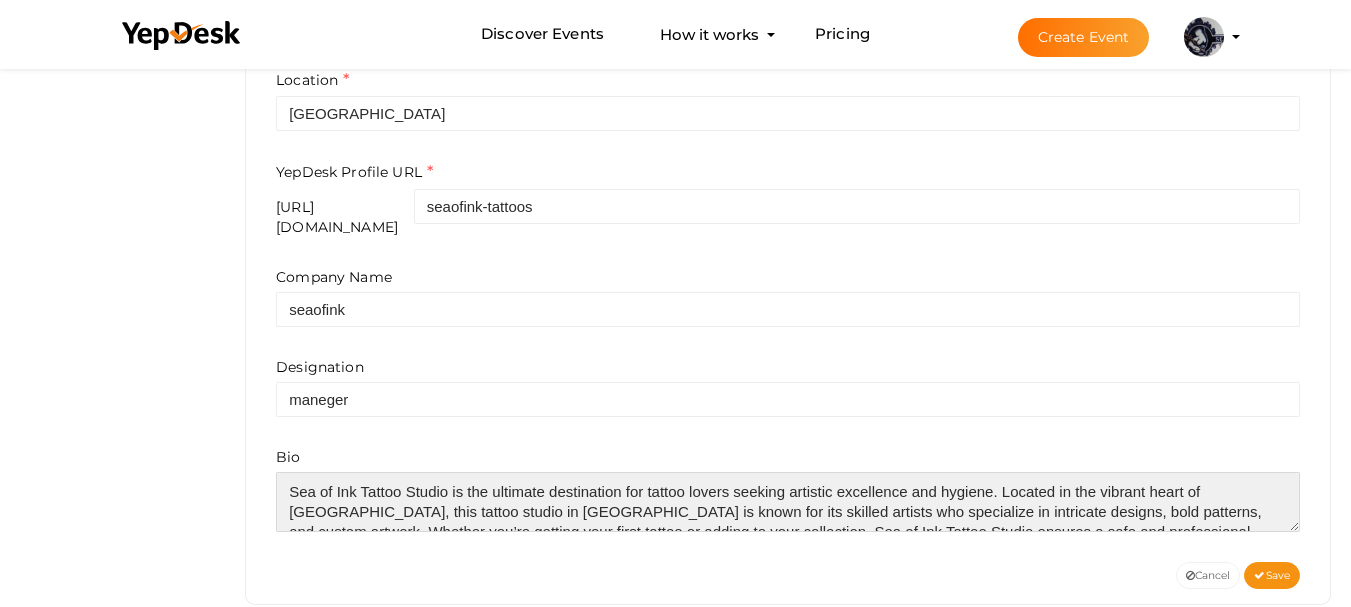 scroll, scrollTop: 50, scrollLeft: 0, axis: vertical 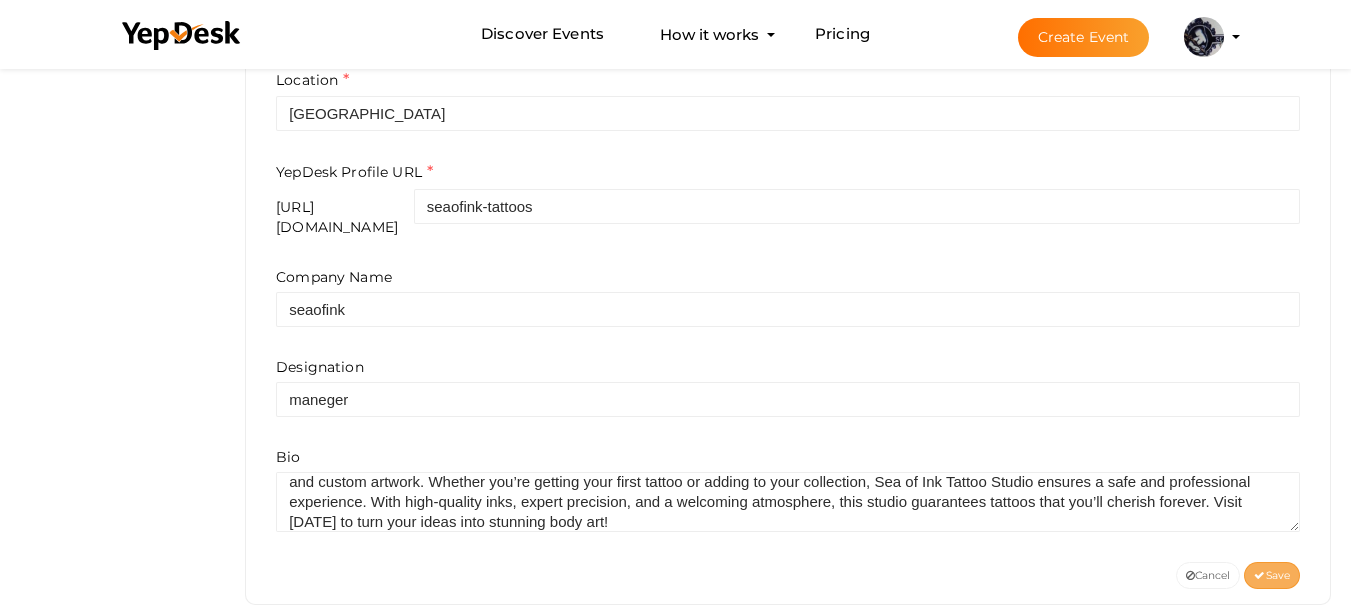 click on "Save" at bounding box center (1272, 575) 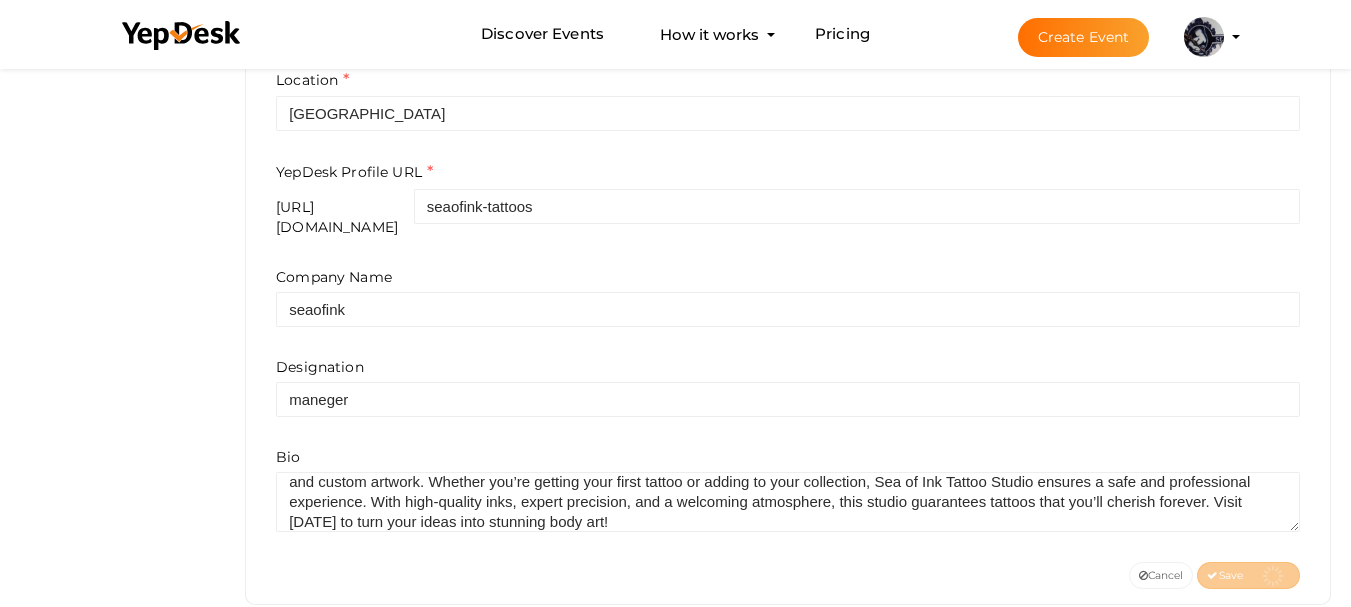 scroll, scrollTop: 808, scrollLeft: 0, axis: vertical 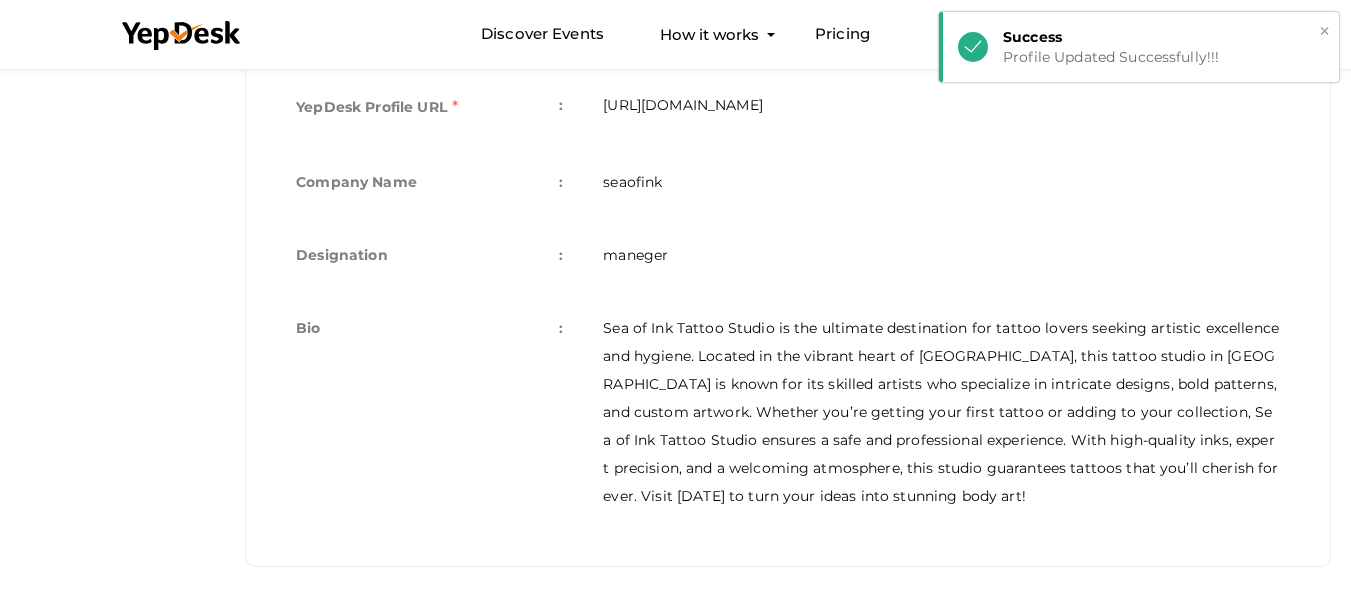 click on "×" at bounding box center (1324, 31) 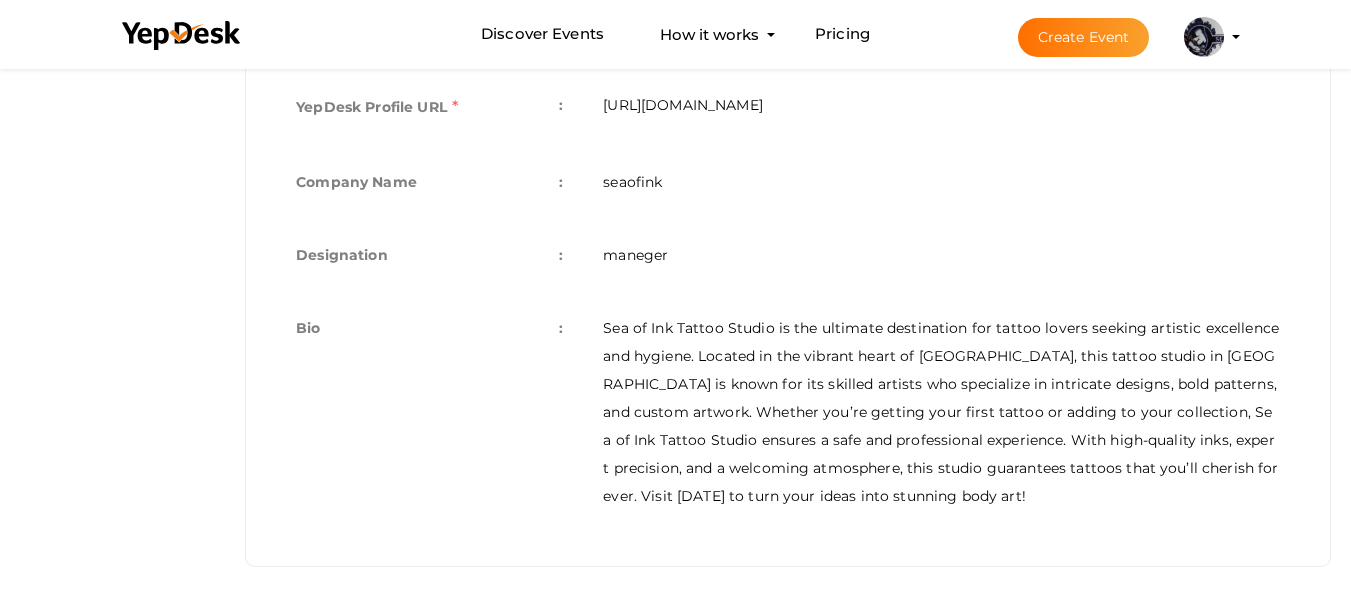scroll, scrollTop: 0, scrollLeft: 0, axis: both 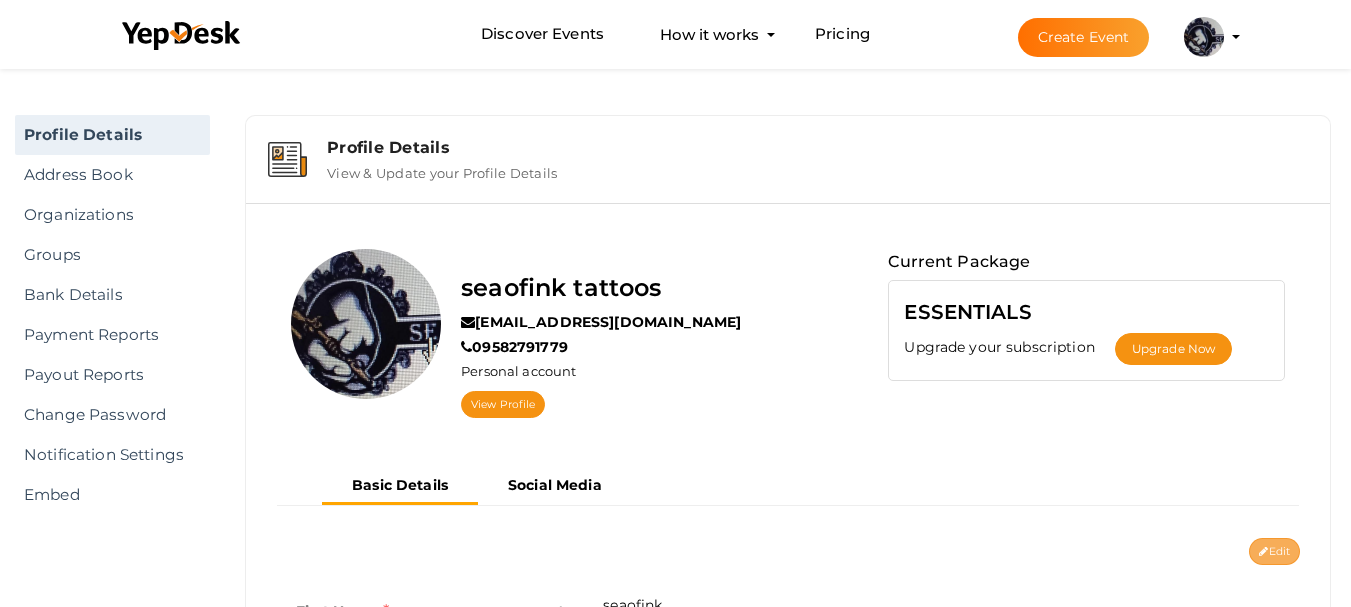 click on "Edit" at bounding box center (1274, 551) 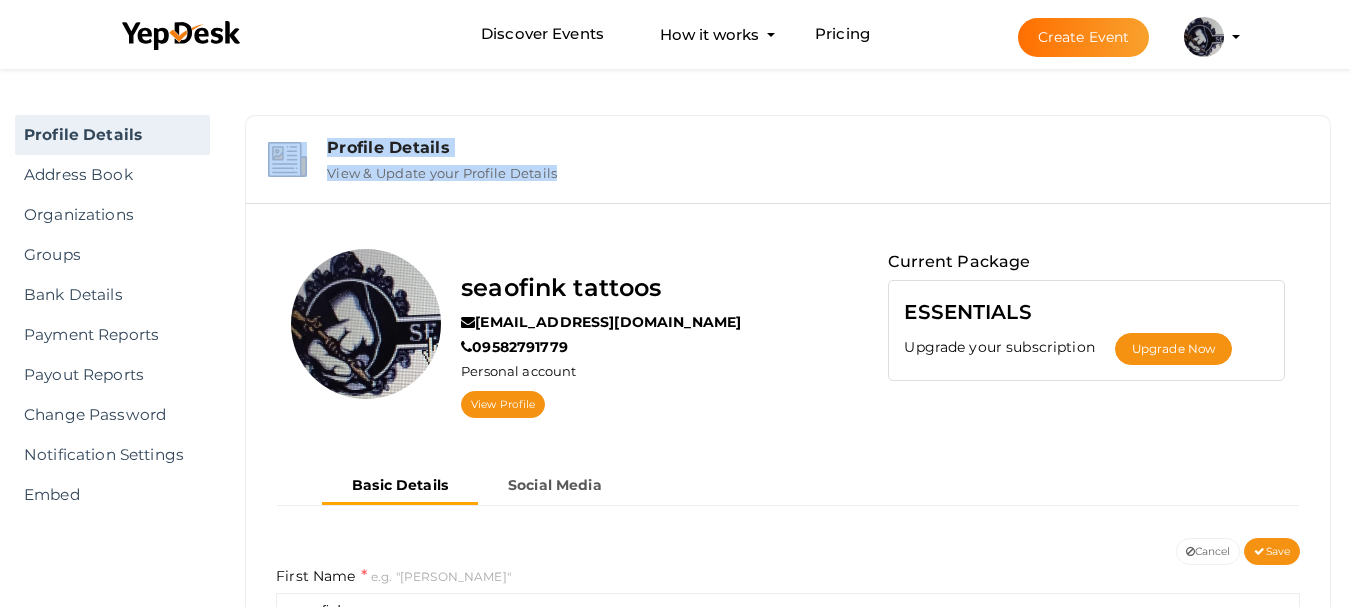 drag, startPoint x: 1345, startPoint y: 173, endPoint x: 1331, endPoint y: 336, distance: 163.60013 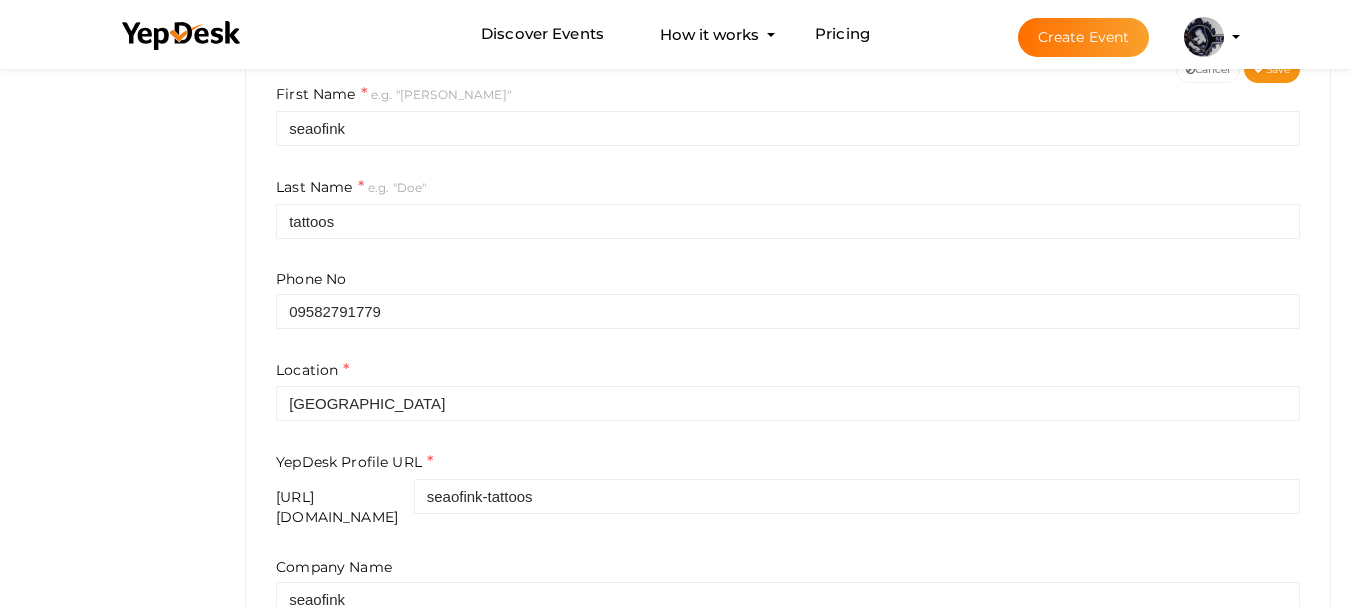 scroll, scrollTop: 499, scrollLeft: 0, axis: vertical 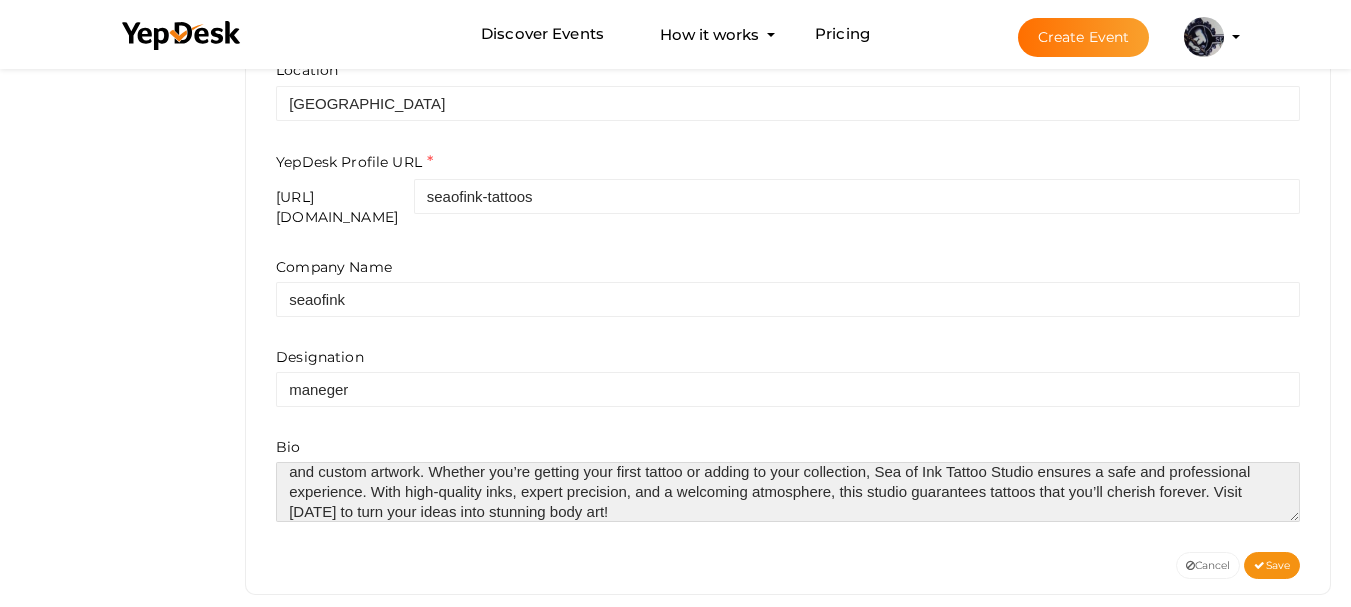 click at bounding box center [788, 492] 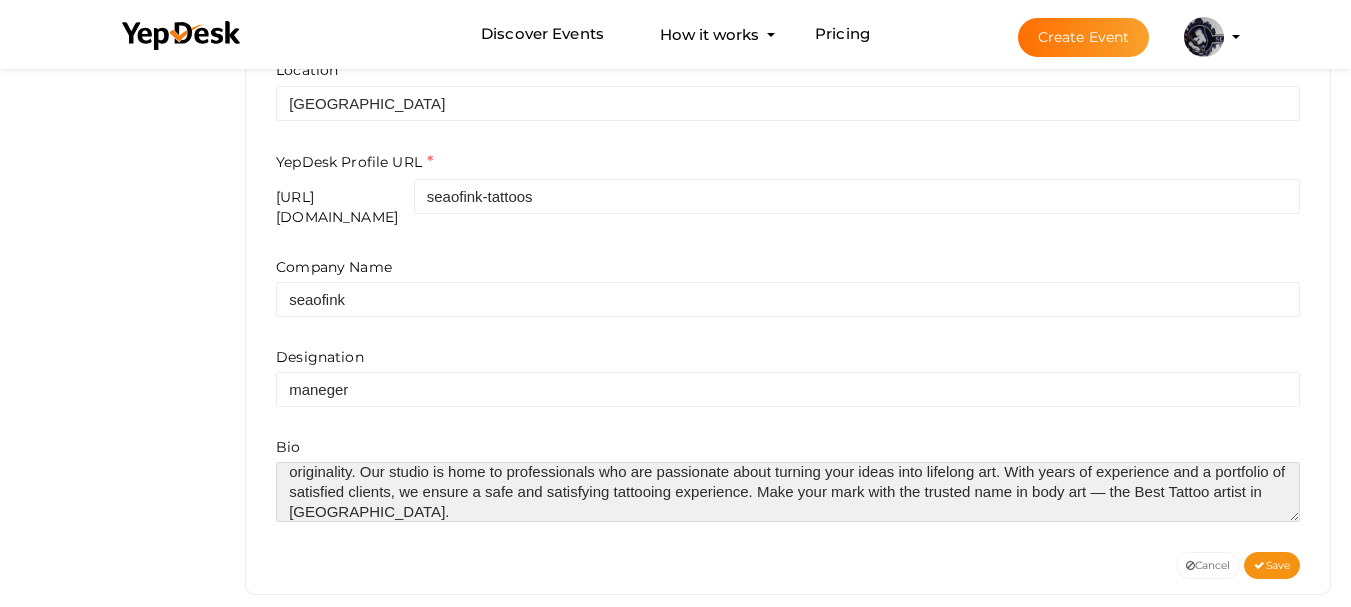 scroll, scrollTop: 0, scrollLeft: 0, axis: both 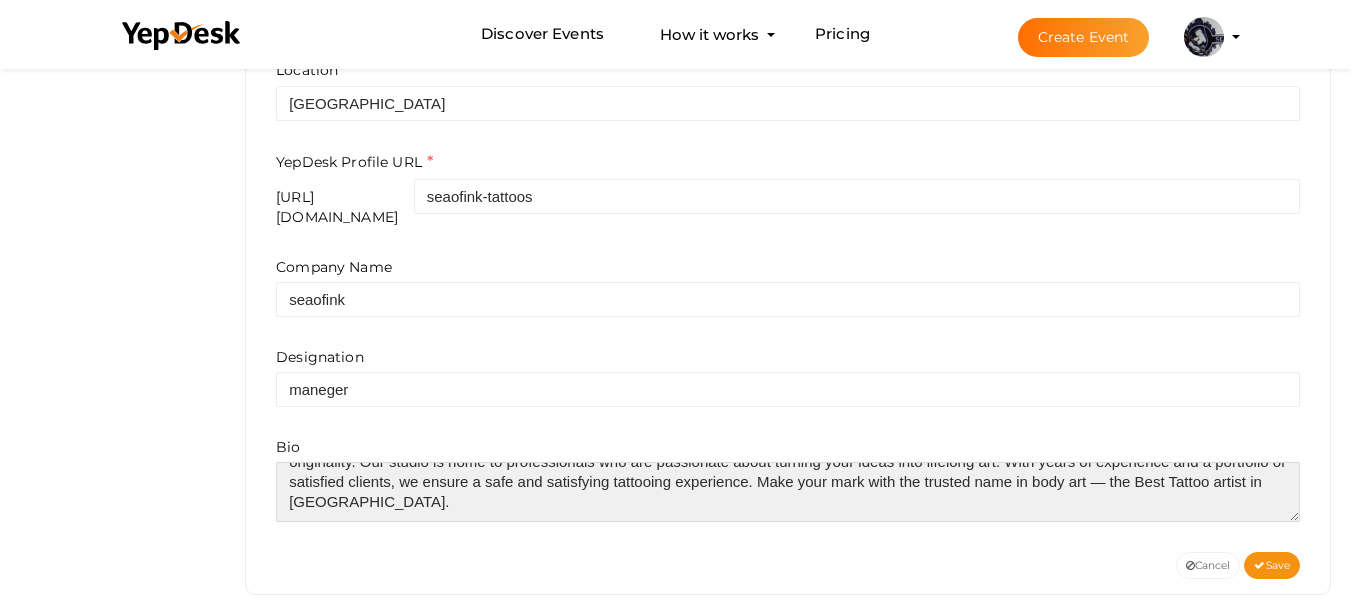 click at bounding box center [788, 492] 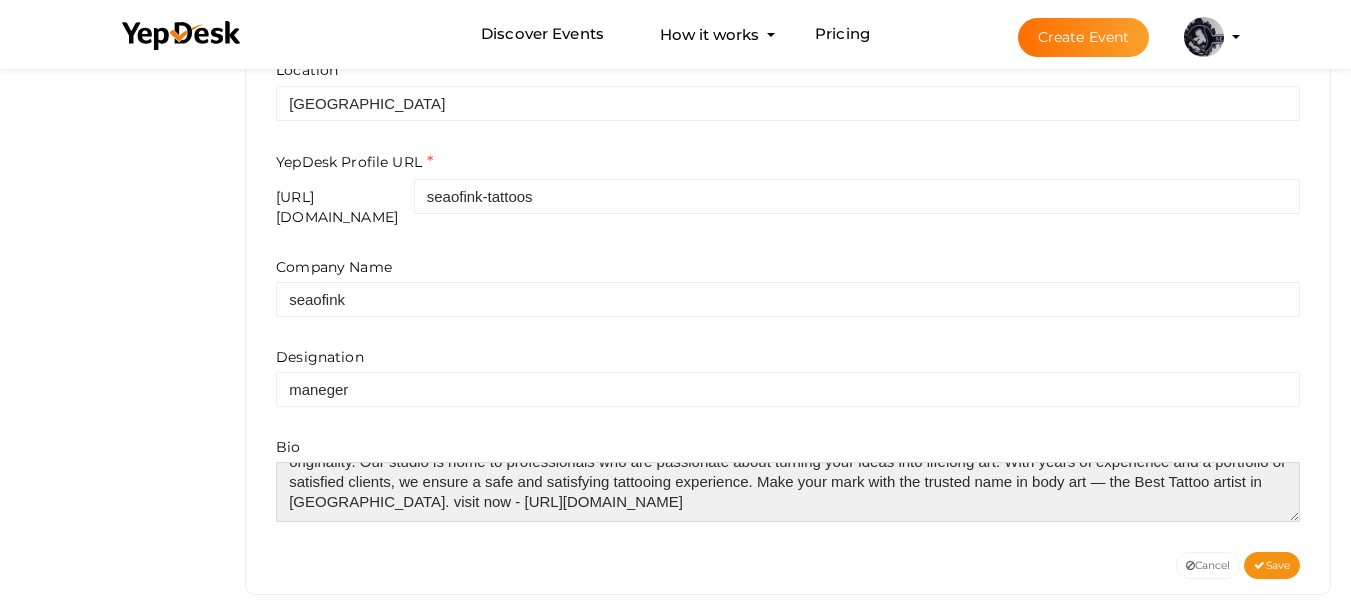 scroll, scrollTop: 70, scrollLeft: 0, axis: vertical 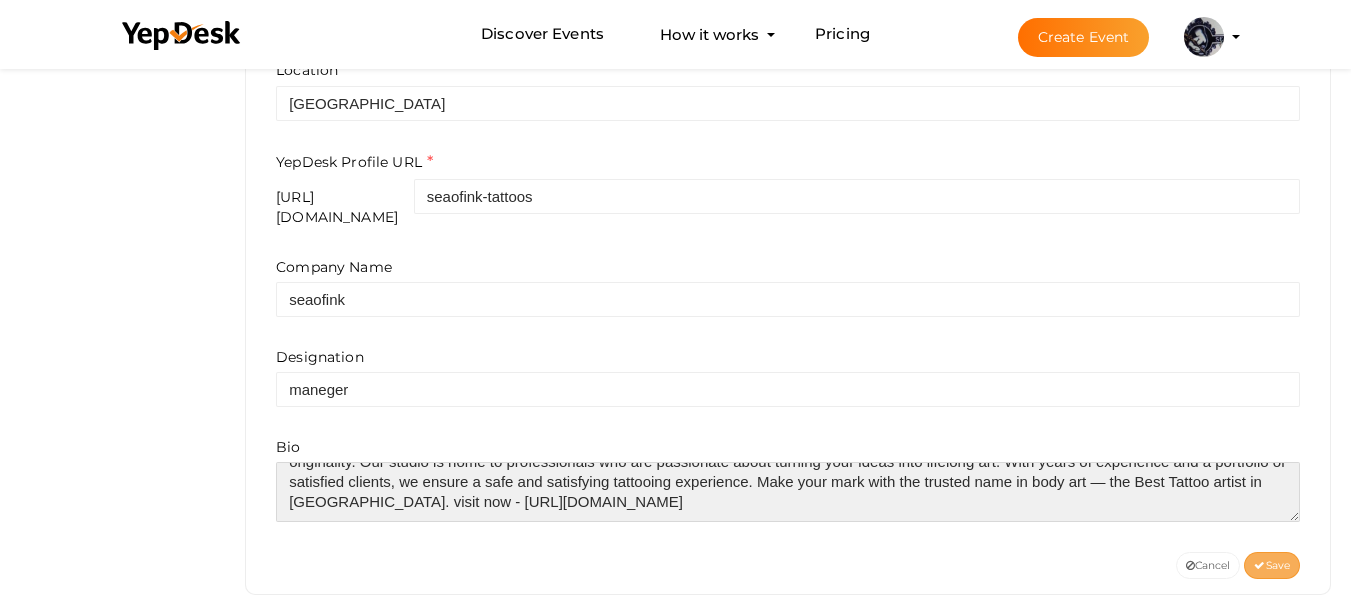 type on "Looking for a skilled Tattoo Artist in [GEOGRAPHIC_DATA]? Discover creativity and precision with the Best Tattoo artist in [GEOGRAPHIC_DATA], where each design tells a unique story. Whether it’s your first tattoo or an addition to your collection, choose an artist who values hygiene, detail, and originality. Our studio is home to professionals who are passionate about turning your ideas into lifelong art. With years of experience and a portfolio of satisfied clients, we ensure a safe and satisfying tattooing experience. Make your mark with the trusted name in body art — the Best Tattoo artist in [GEOGRAPHIC_DATA]. visit now - [URL][DOMAIN_NAME]" 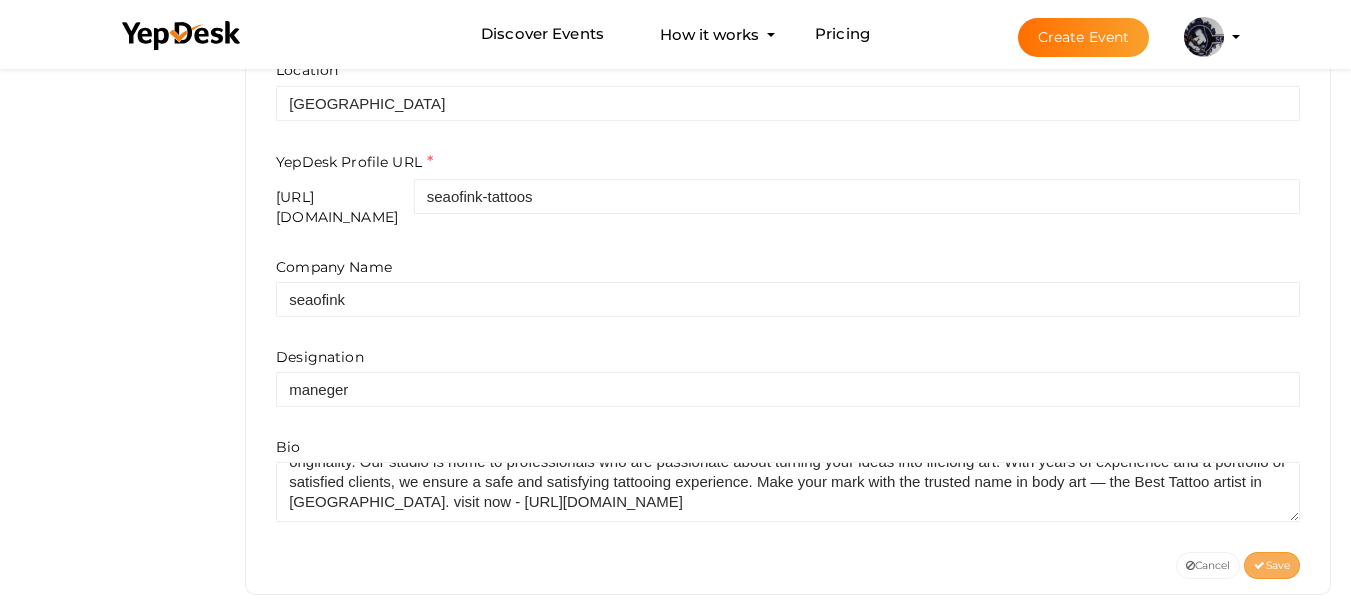 click on "Save" at bounding box center (1272, 565) 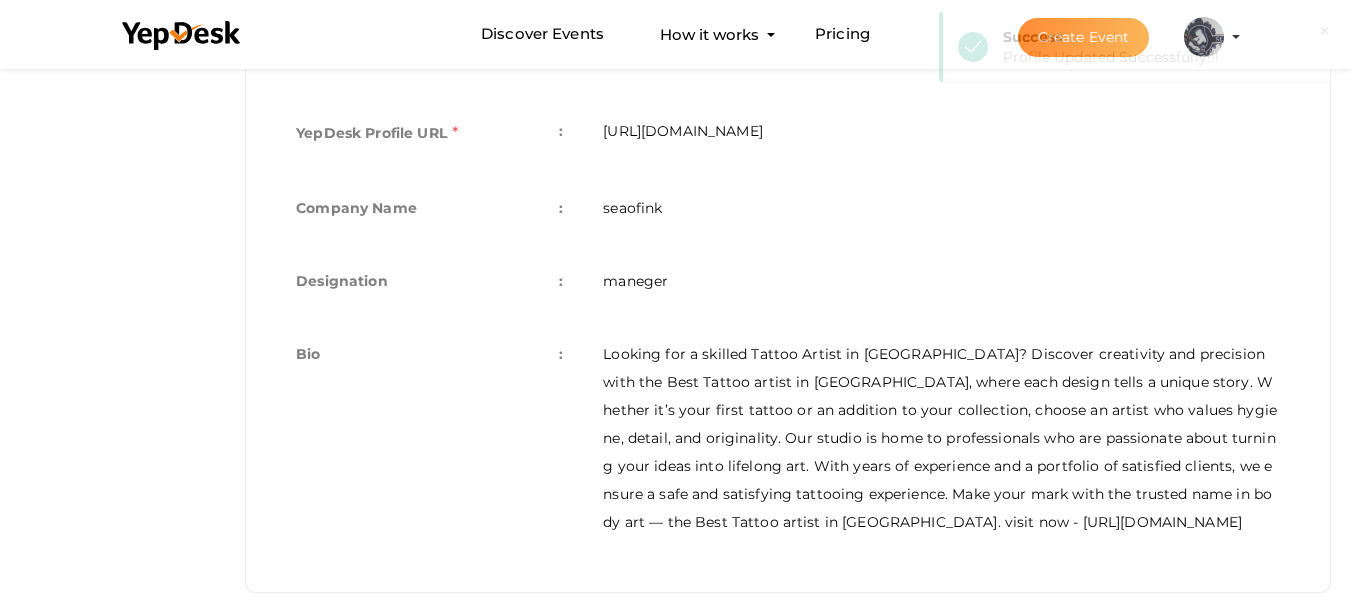 scroll, scrollTop: 808, scrollLeft: 0, axis: vertical 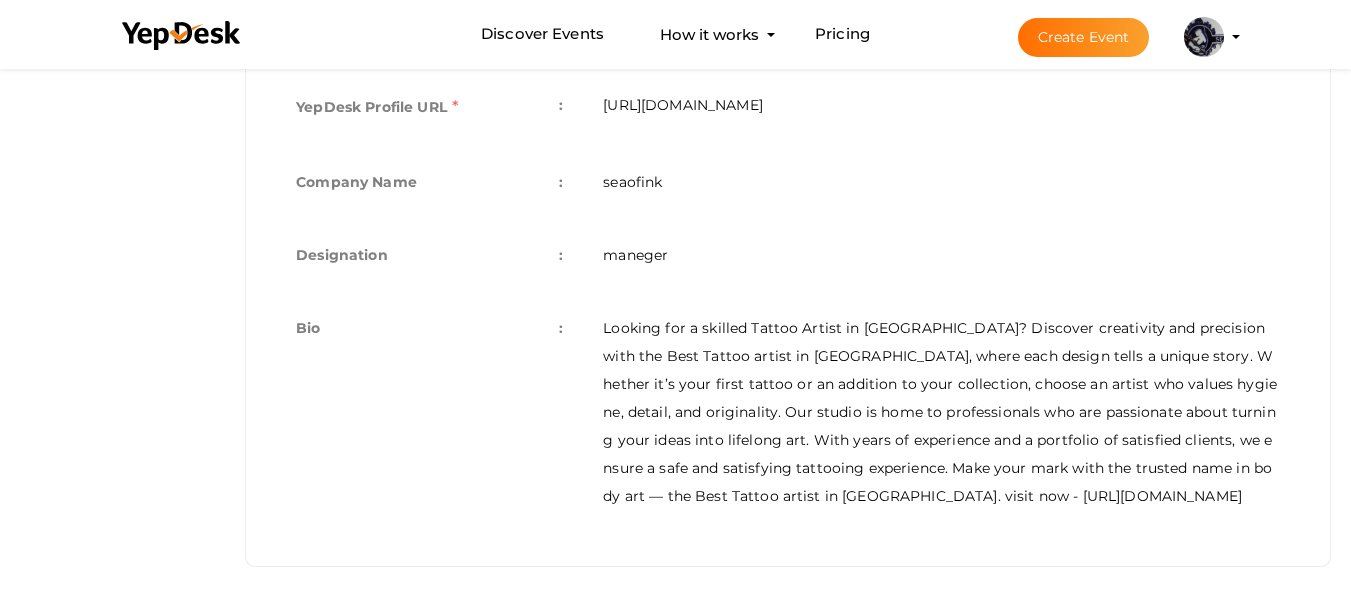 click on "seaofink tattoos
[EMAIL_ADDRESS][DOMAIN_NAME]
Personal Profile
My Events
Admin
Switch Profile
Create New Profile
Manage Profile
Logout" at bounding box center [1204, 37] 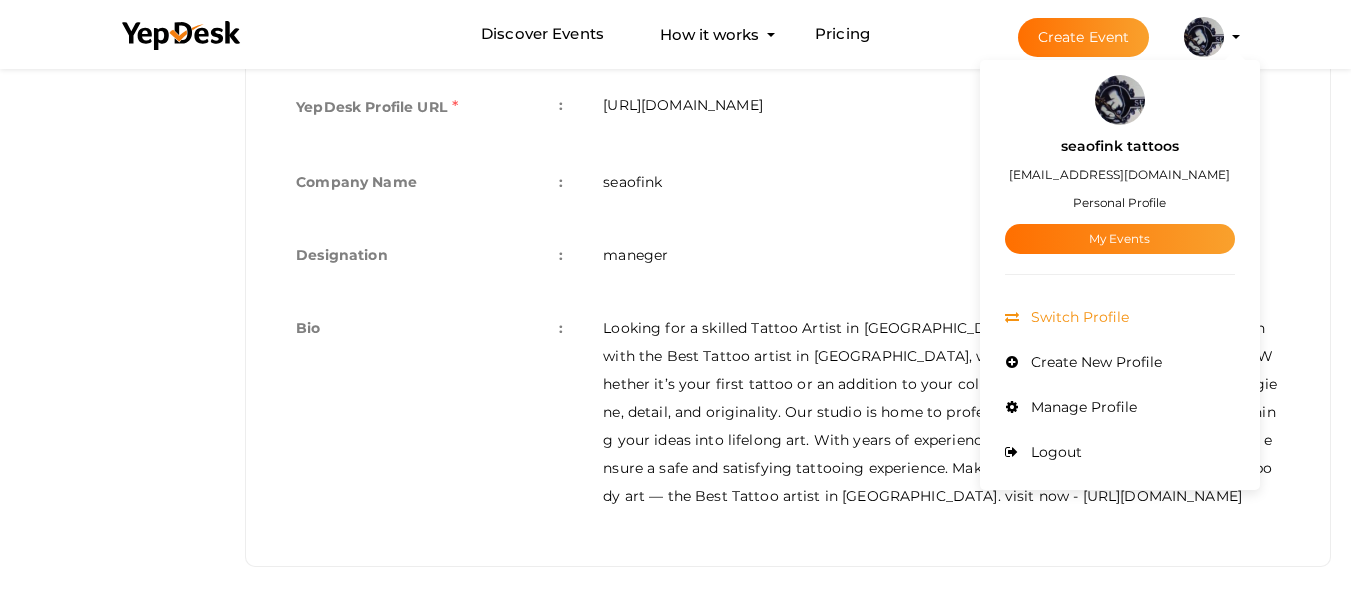 click on "Switch Profile" at bounding box center [1077, 317] 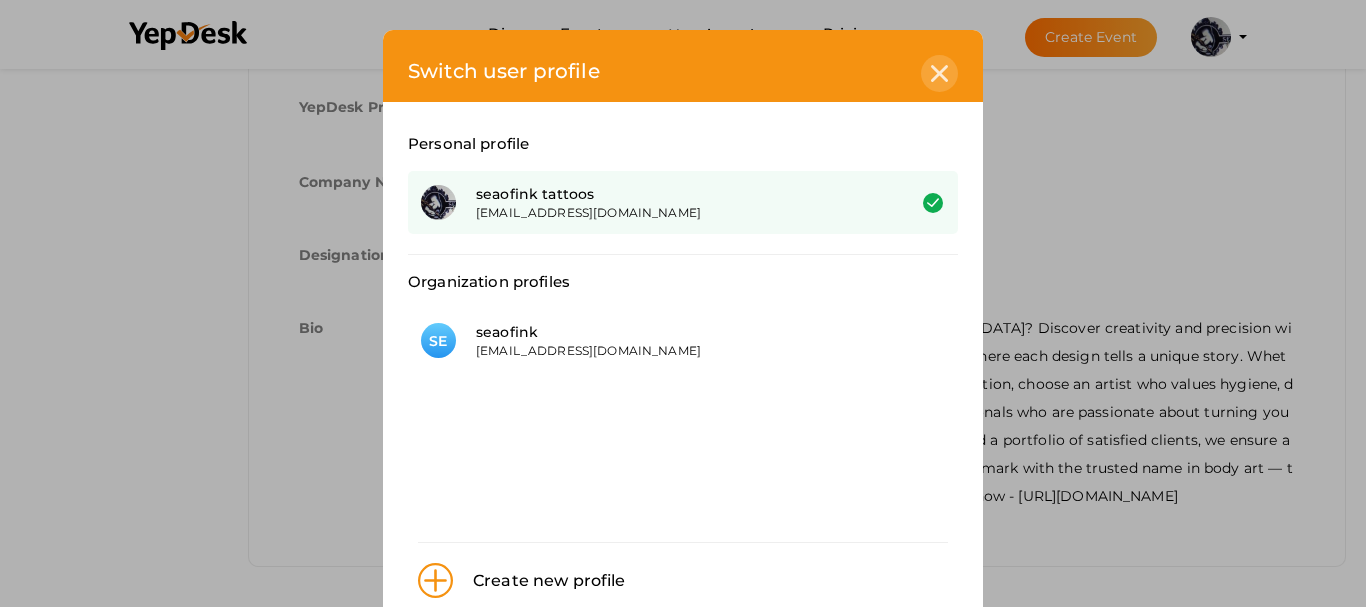 click 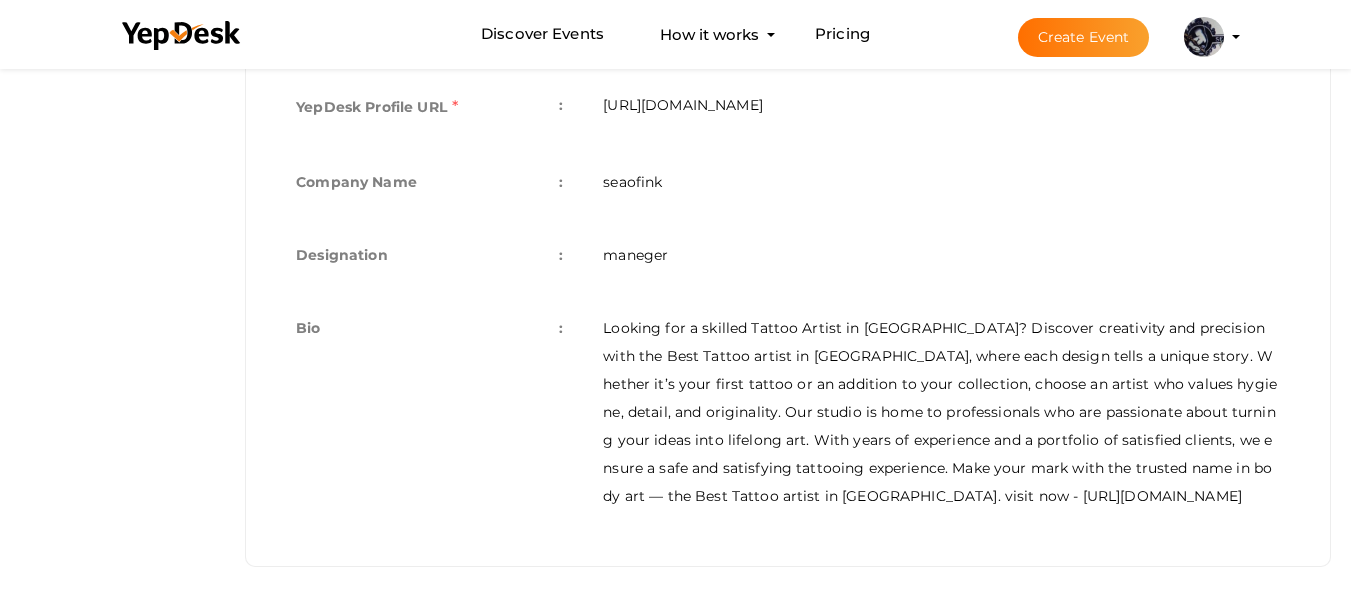 click at bounding box center (1204, 37) 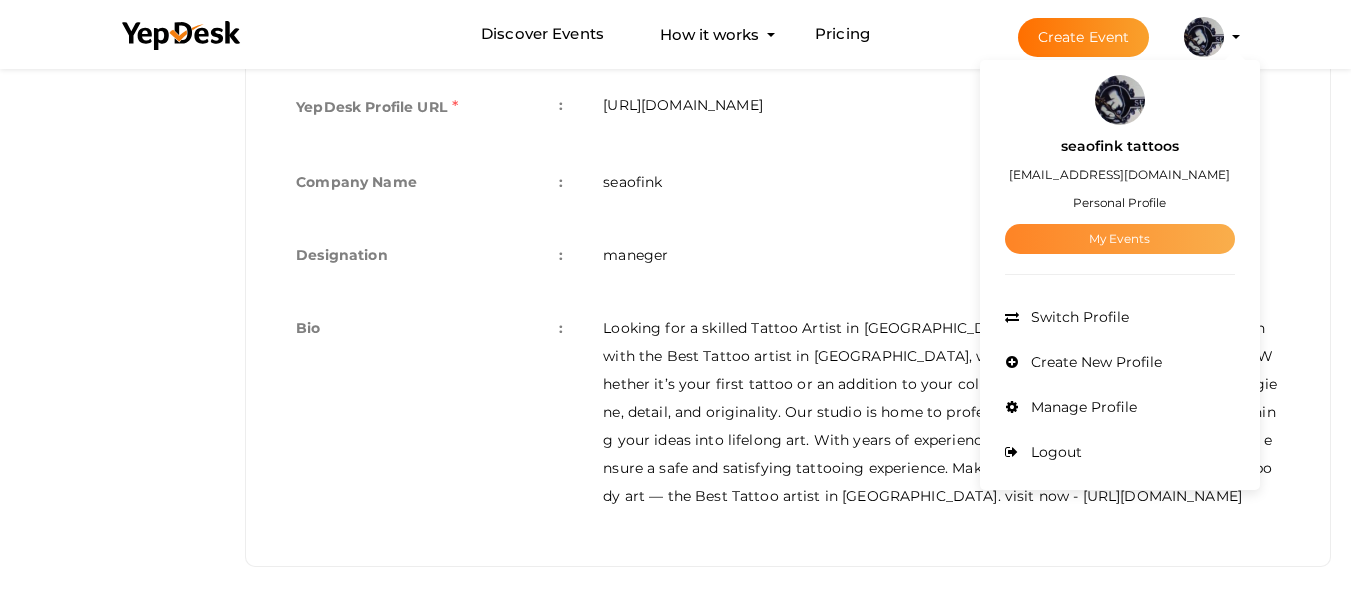click on "My Events" at bounding box center [1120, 239] 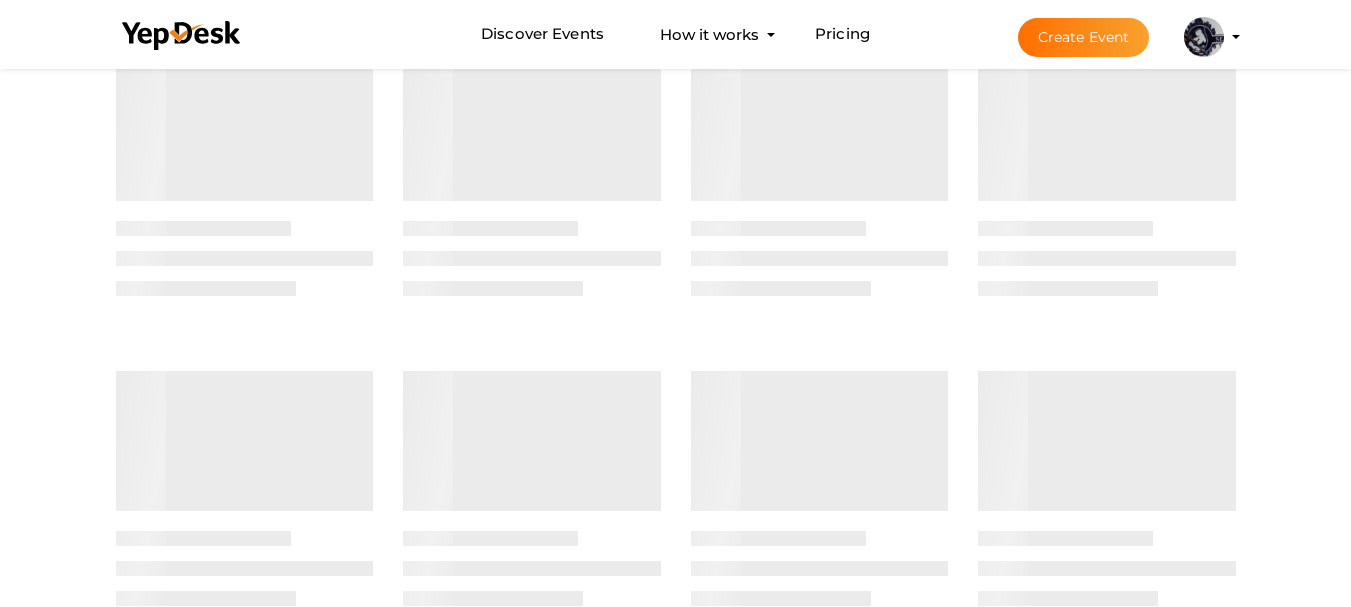 scroll, scrollTop: 0, scrollLeft: 0, axis: both 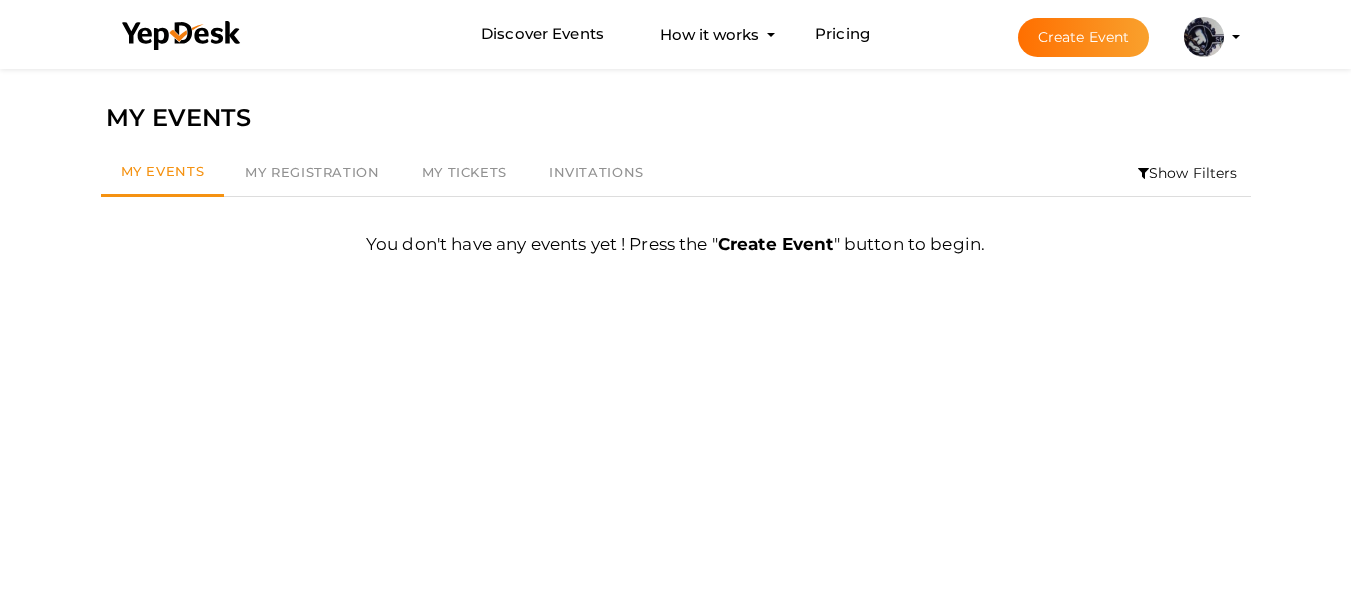 click at bounding box center [1204, 37] 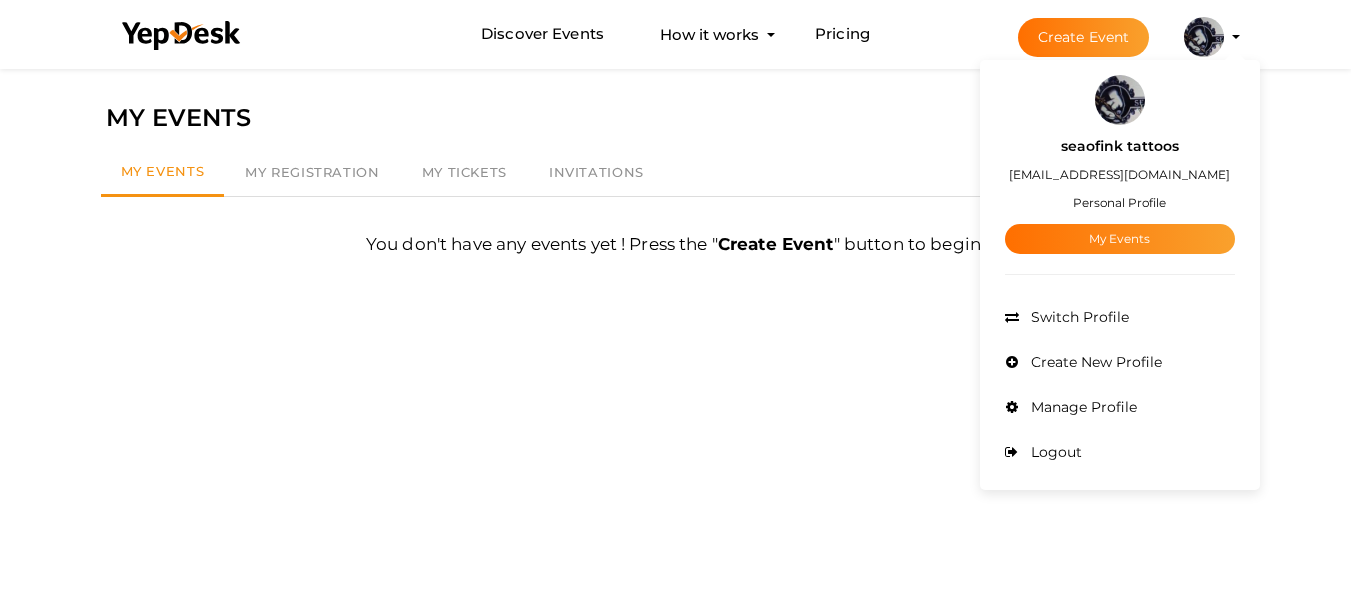 click at bounding box center [1120, 100] 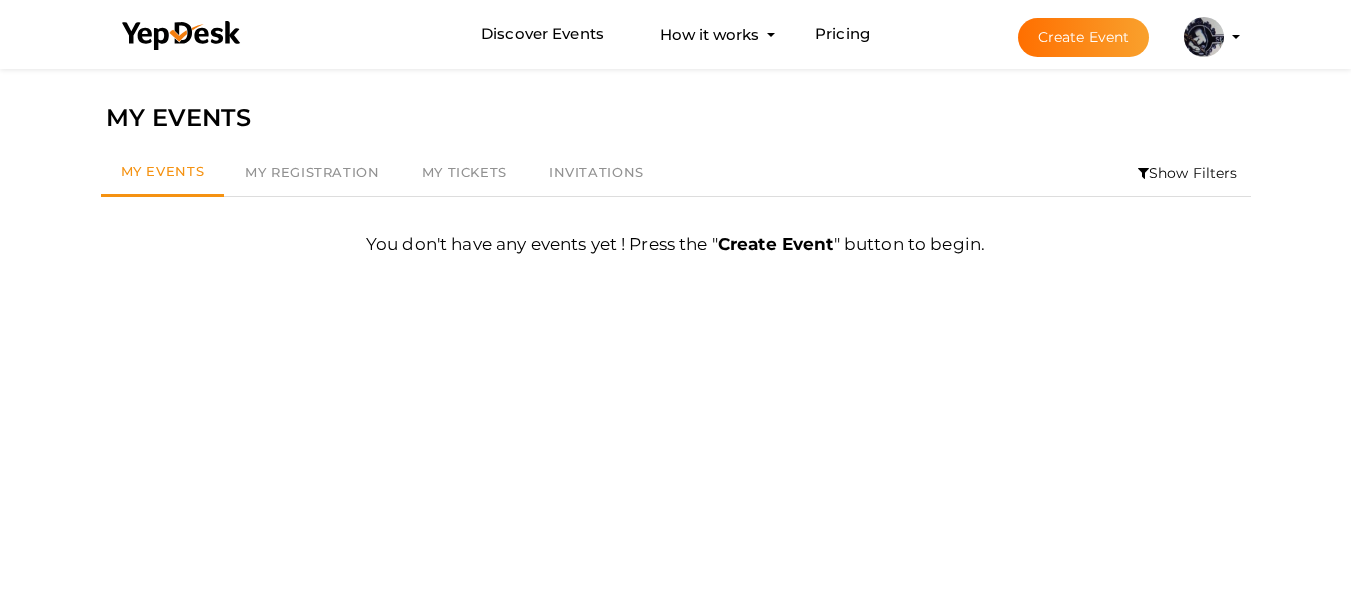 click at bounding box center [1204, 37] 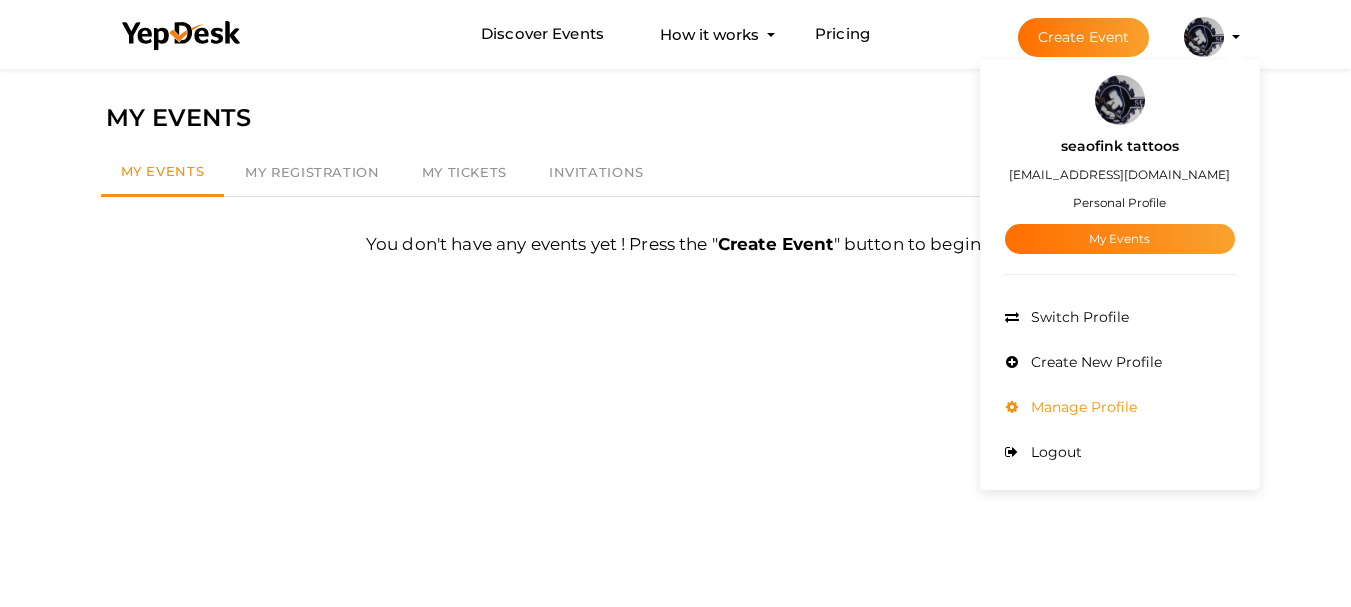 click on "Manage Profile" at bounding box center (1081, 407) 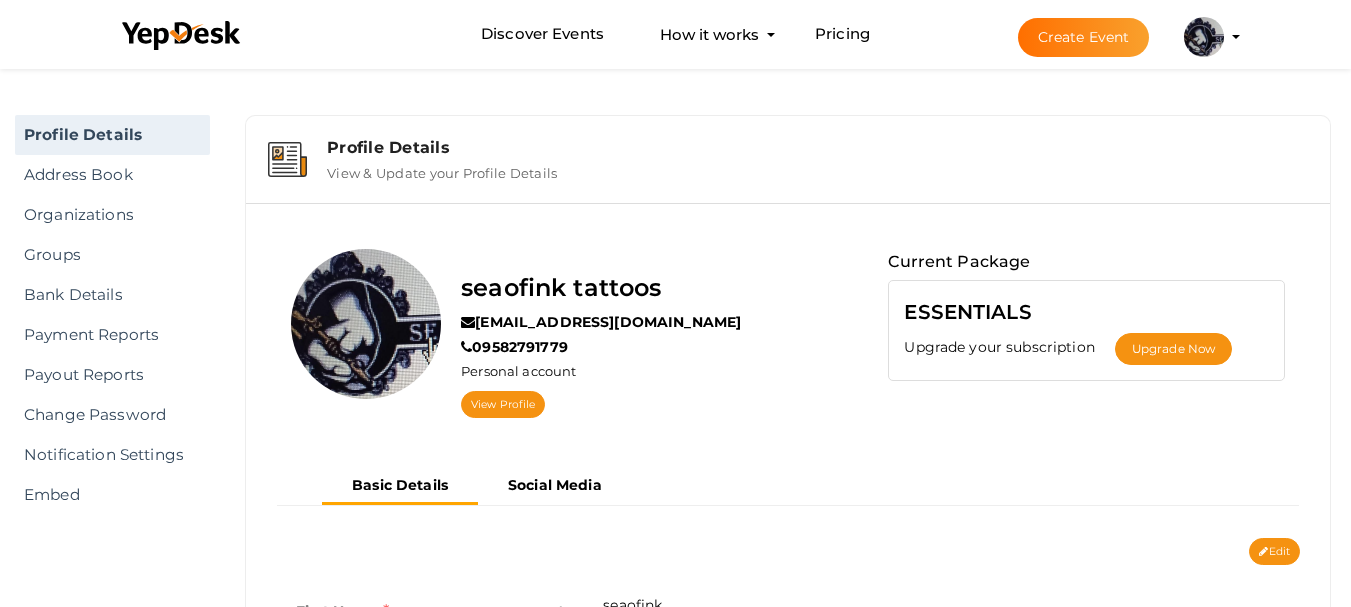 scroll, scrollTop: 808, scrollLeft: 0, axis: vertical 